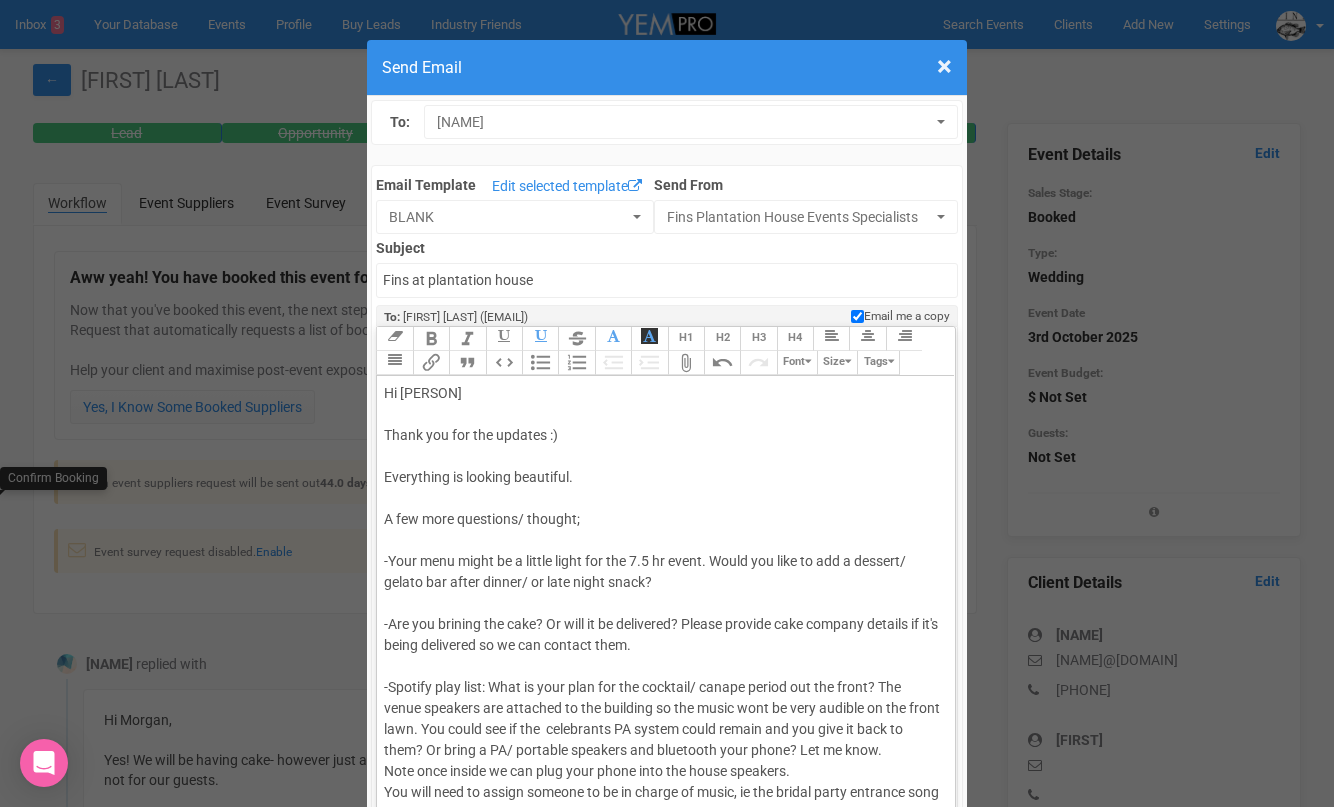 scroll, scrollTop: 498, scrollLeft: 0, axis: vertical 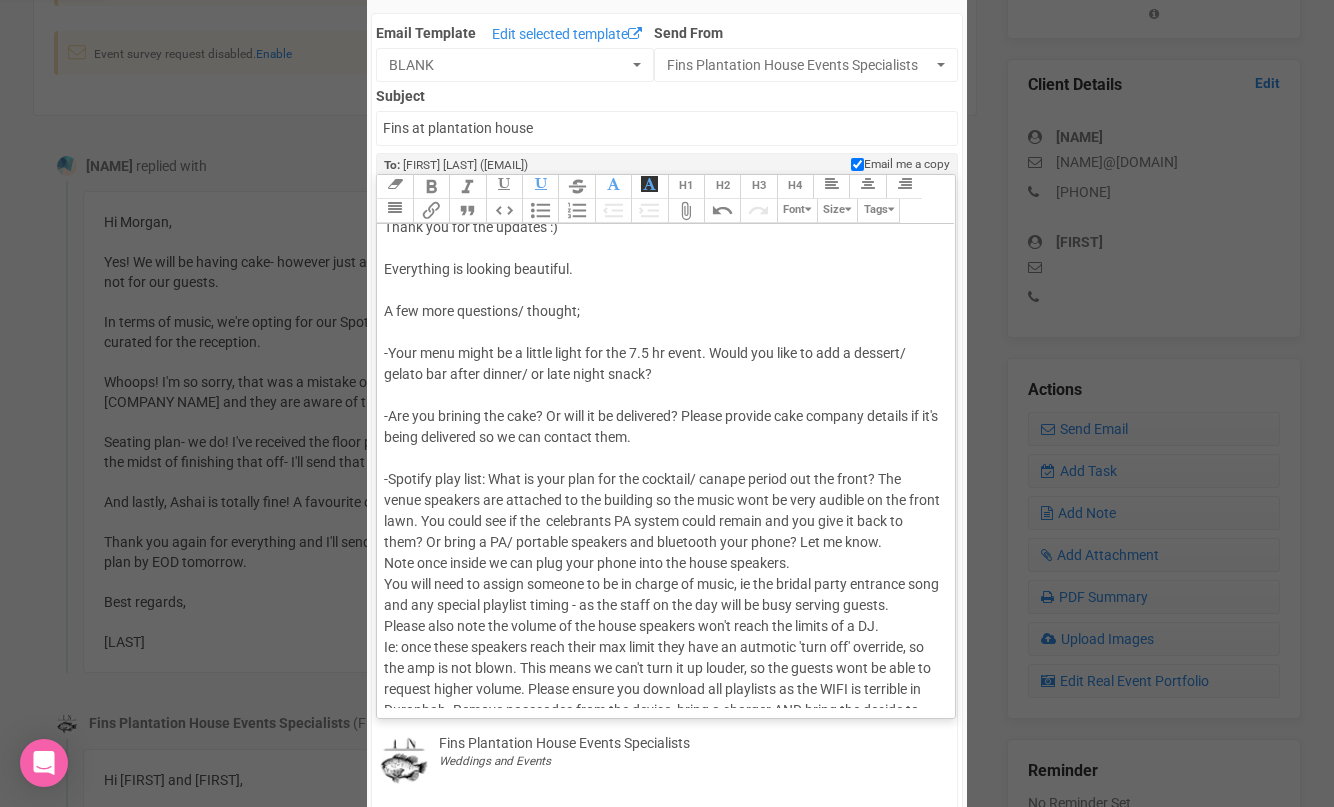 click on "Hi [FIRST] Thank you for the updates :) Everything is looking beautiful.  A few more questions/ thought; -Your menu might be a little light for the 7.5 hr event. Would you like to add a dessert/ gelato bar after dinner/ or late night snack? -Are you brining the cake? Or will it be delivered? Please provide cake company details if it's being delivered so we can contact them. -Spotify play list: What is your plan for the cocktail/ canape period out the front? The venue speakers are attached to the building so the music wont be very audible on the front lawn. You could see if the  celebrants PA system could remain and you give it back to them? Or bring a PA/ portable speakers and bluetooth your phone? Let me know.  Note once inside we can plug your phone into the house speakers.  You will need to assign someone to be in charge of music, ie the bridal party entrance song and any special playlist timing - as the staff on the day will be busy serving guests.  In regard to your rehearsal" 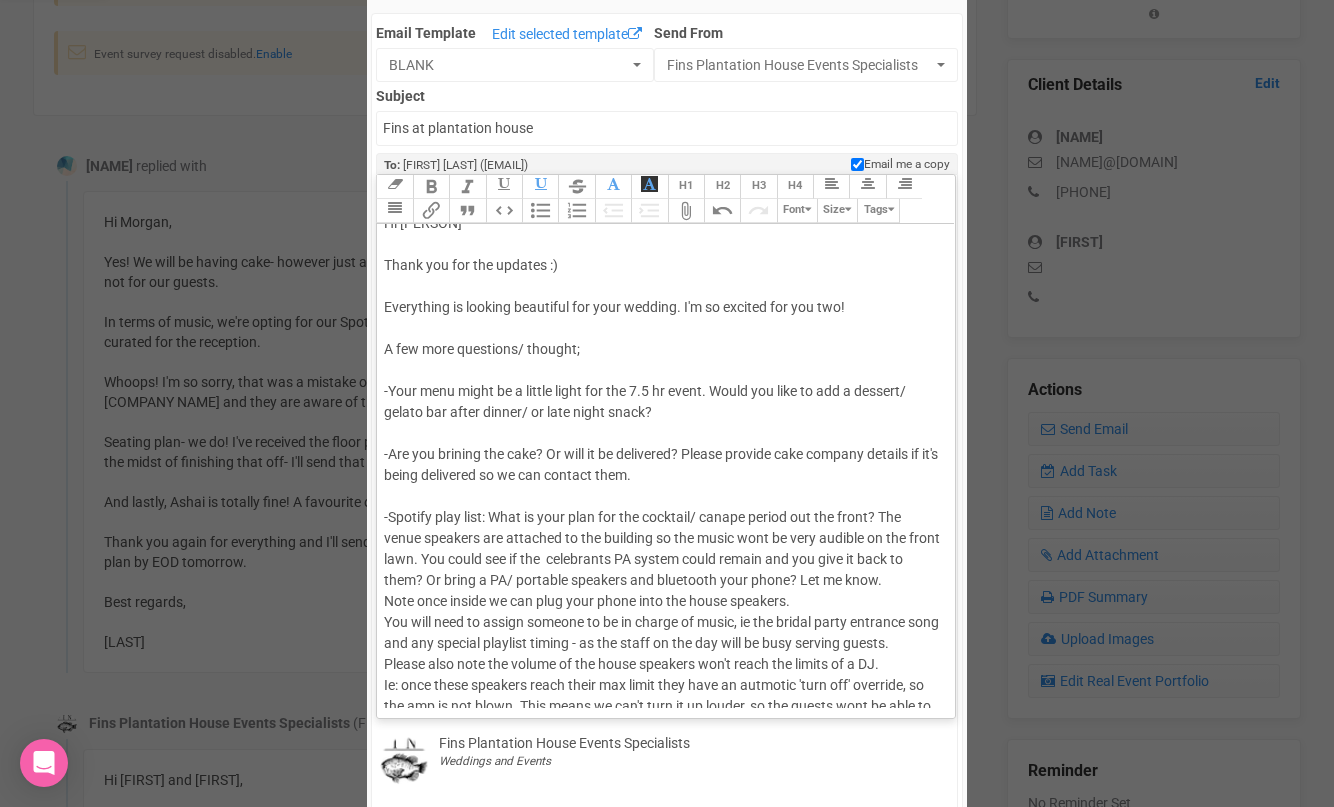 scroll, scrollTop: 30, scrollLeft: 0, axis: vertical 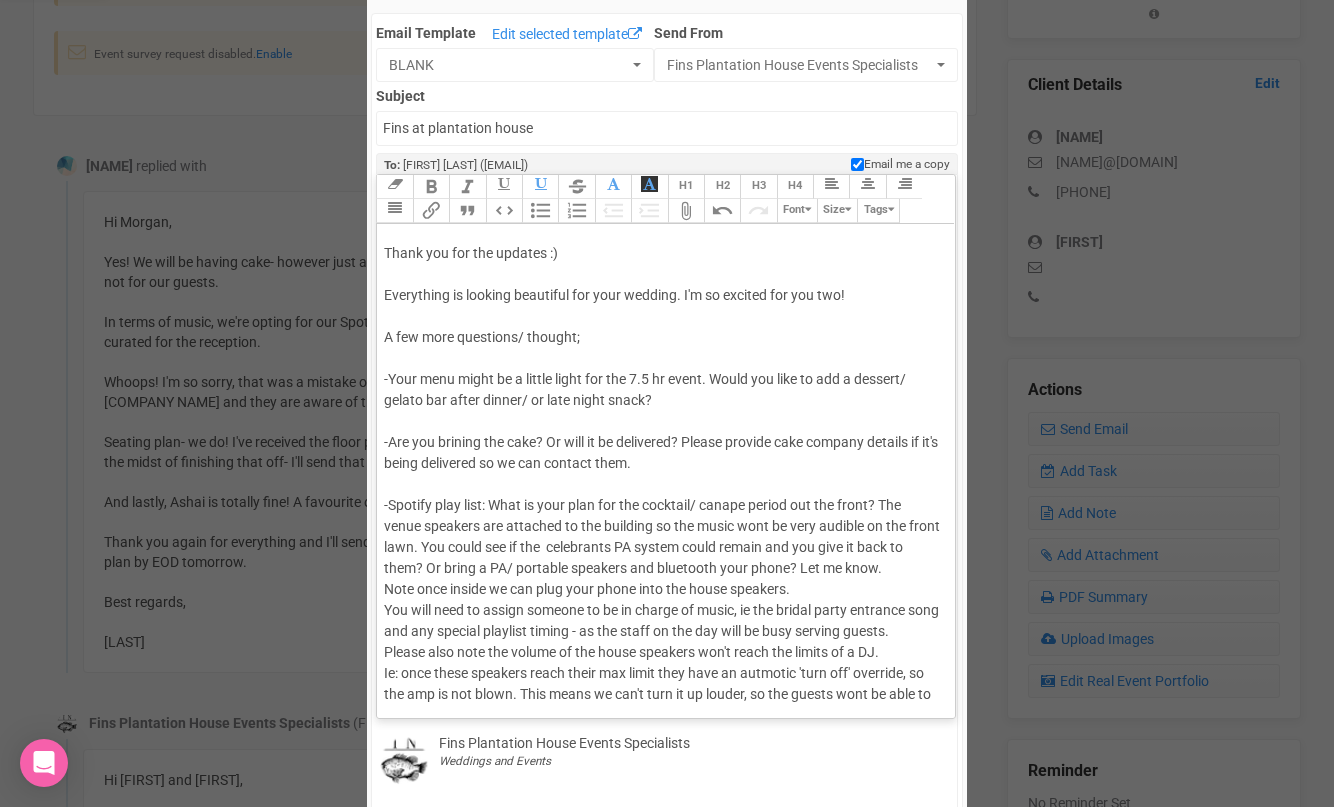 click on "Hi [NAME] Thank you for the updates :) Everything is looking beautiful for your wedding. I'm so excited for you two! A few more questions/ thought; -Your menu might be a little light for the 7.5 hr event. Would you like to add a dessert/ gelato bar after dinner/ or late night snack? -Are you brining the cake? Or will it be delivered? Please provide cake company details if it's being delivered so we can contact them. -Spotify play list: What is your plan for the cocktail/ canape period out the front? The venue speakers are attached to the building so the music wont be very audible on the front lawn. You could see if the celebrants PA system could remain and you give it back to them? Or bring a PA/ portable speakers and bluetooth your phone? Let me know. Note once inside we can plug your phone into the house speakers. You will need to assign someone to be in charge of music, ie the bridal party entrance song and any special playlist timing - as the staff on the day will be busy serving guests." 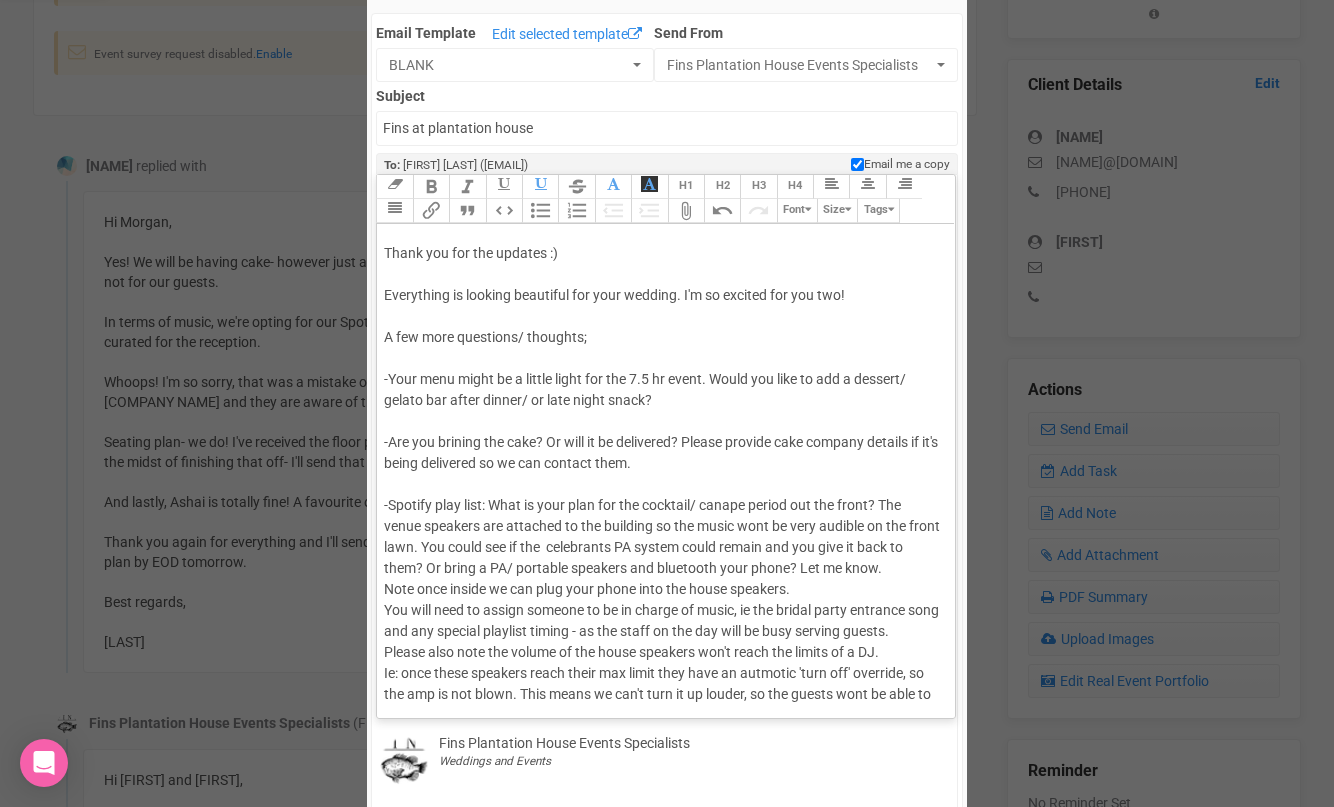 click on "Hi [FIRST] Thank you for the updates :) Everything is looking beautiful for your wedding. I'm so excited for you two! A few more questions/ thoughts; -Your menu might be a little light for the 7.5 hr event. Would you like to add a dessert/ gelato bar after dinner/ or late night snack? -Are you brining the cake? Or will it be delivered? Please provide cake company details if it's being delivered so we can contact them. -Spotify play list: What is your plan for the cocktail/ canape period out the front? The venue speakers are attached to the building so the music wont be very audible on the front lawn. You could see if the celebrants PA system could remain and you give it back to them? Or bring a PA/ portable speakers and bluetooth your phone? Let me know. Note once inside we can plug your phone into the house speakers. You will need to assign someone to be in charge of music, ie the bridal party entrance song and any special playlist timing - as the staff on the day will be busy serving guests." 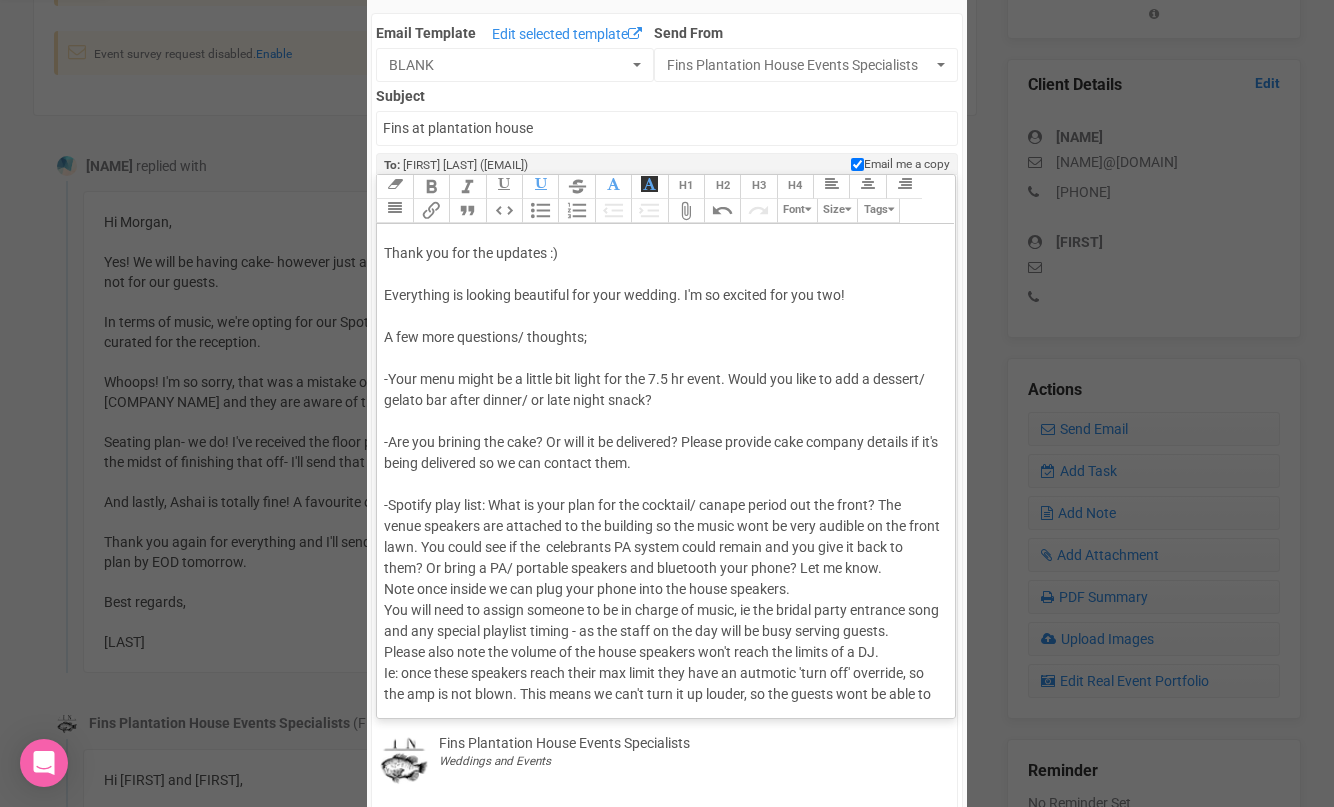 click on "Hi [FIRST] Thank you for the updates :) Everything is looking beautiful for your wedding. I'm so excited for you two!   A few more questions/ thoughts; -Your menu might be a little bit light for the 7.5 hr event. Would you like to add a dessert/ gelato bar after dinner/ or late night snack? -Are you brining the cake? Or will it be delivered? Please provide cake company details if it's being delivered so we can contact them. -Spotify play list: What is your plan for the cocktail/ canape period out the front? The venue speakers are attached to the building so the music wont be very audible on the front lawn. You could see if the  celebrants PA system could remain and you give it back to them? Or bring a PA/ portable speakers and bluetooth your phone? Let me know.  Note once inside we can plug your phone into the house speakers.  You will need to assign someone to be in charge of music, ie the bridal party entrance song and any special playlist timing - as the staff on the day will be busy serving guests." 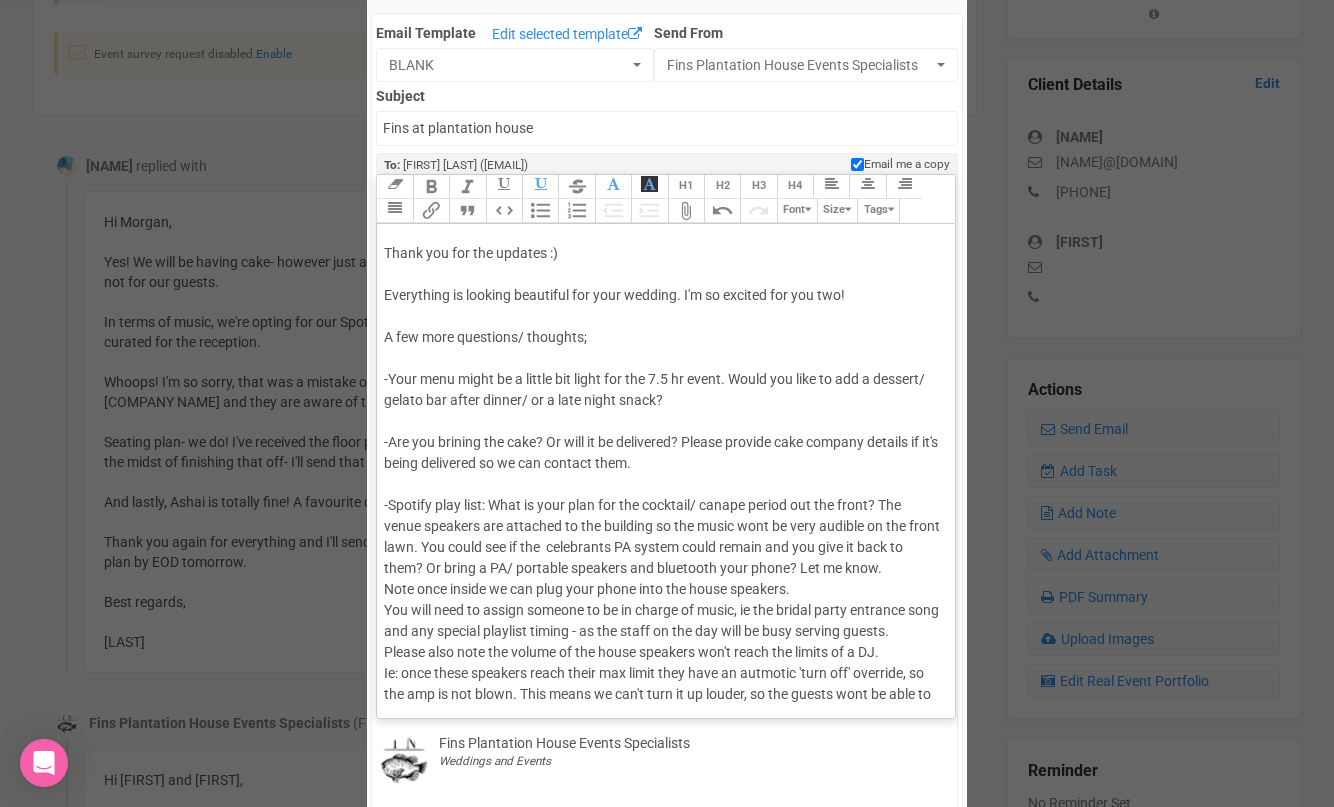 click on "Hi [PERSON] Thank you for the updates :) Everything is looking beautiful for your wedding. I'm so excited for you two! A few more questions/ thoughts; -Your menu might be a little bit light for the 7.5 hr event. Would you like to add a dessert/ gelato bar after dinner/ or a late night snack? -Are you brining the cake? Or will it be delivered? Please provide cake company details if it's being delivered so we can contact them. -Spotify play list: What is your plan for the cocktail/ canape period out the front? The venue speakers are attached to the building so the music wont be very audible on the front lawn. You could see if the celebrants PA system could remain and you give it back to them? Or bring a PA/ portable speakers and bluetooth your phone? Let me know. Note once inside we can plug your phone into the house speakers. You will need to assign someone to be in charge of music, ie the bridal party entrance song and any special playlist timing - as the staff on the day will be busy serving guests." 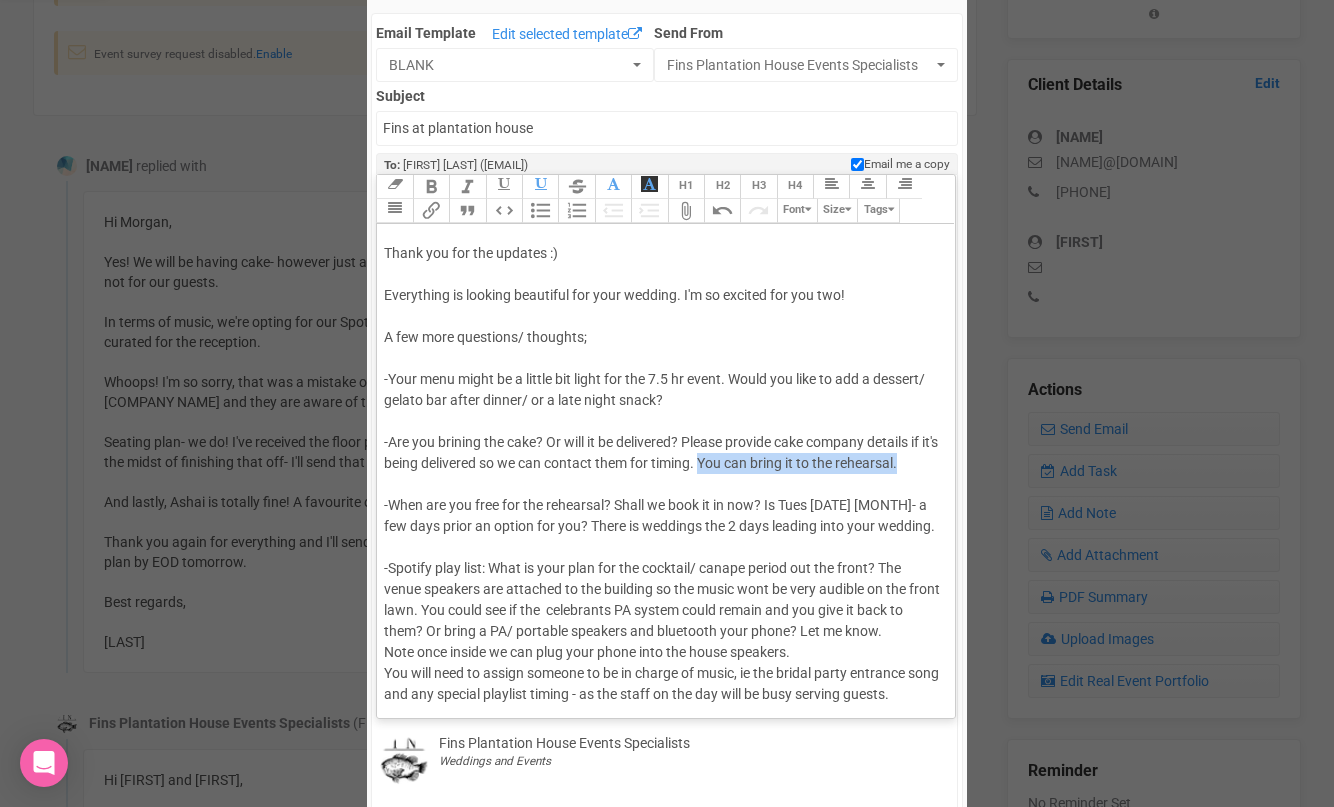 drag, startPoint x: 930, startPoint y: 460, endPoint x: 727, endPoint y: 461, distance: 203.00246 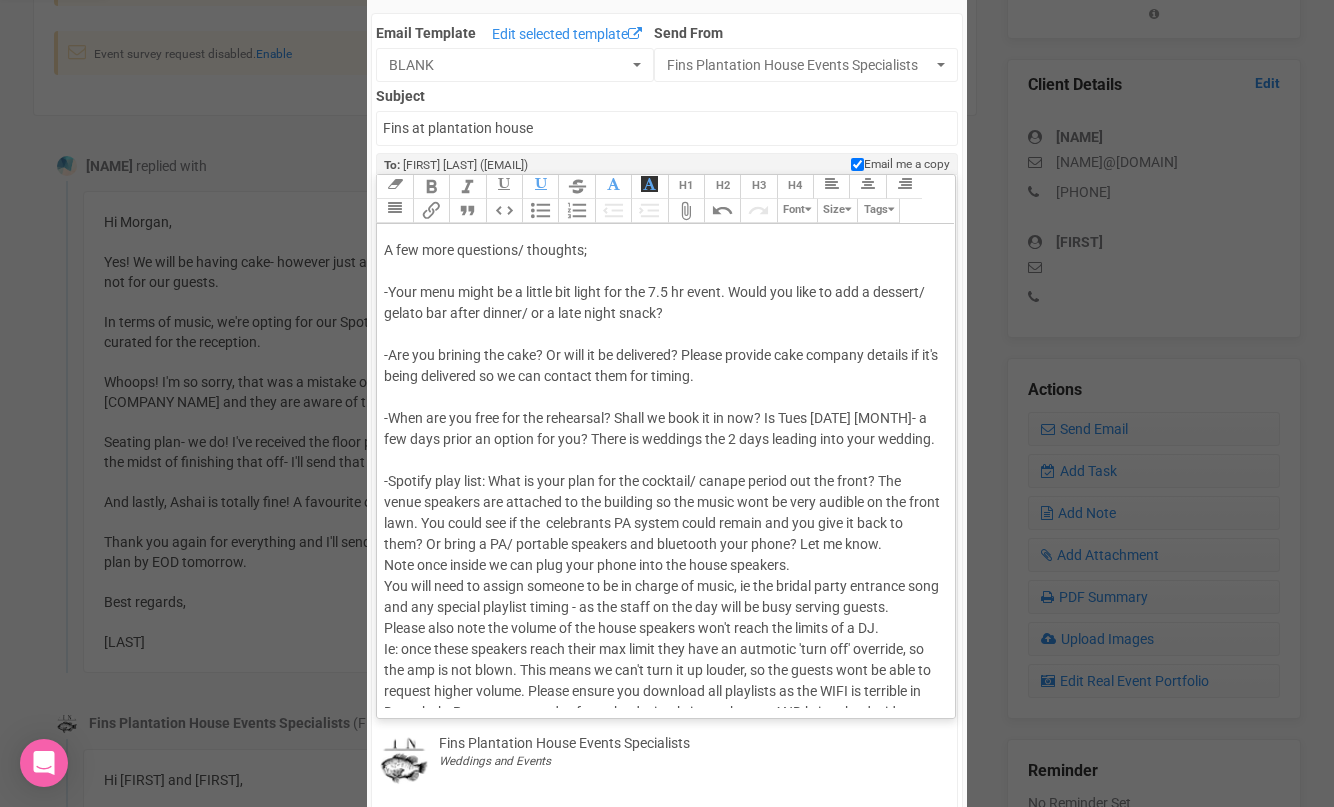 scroll, scrollTop: 263, scrollLeft: 0, axis: vertical 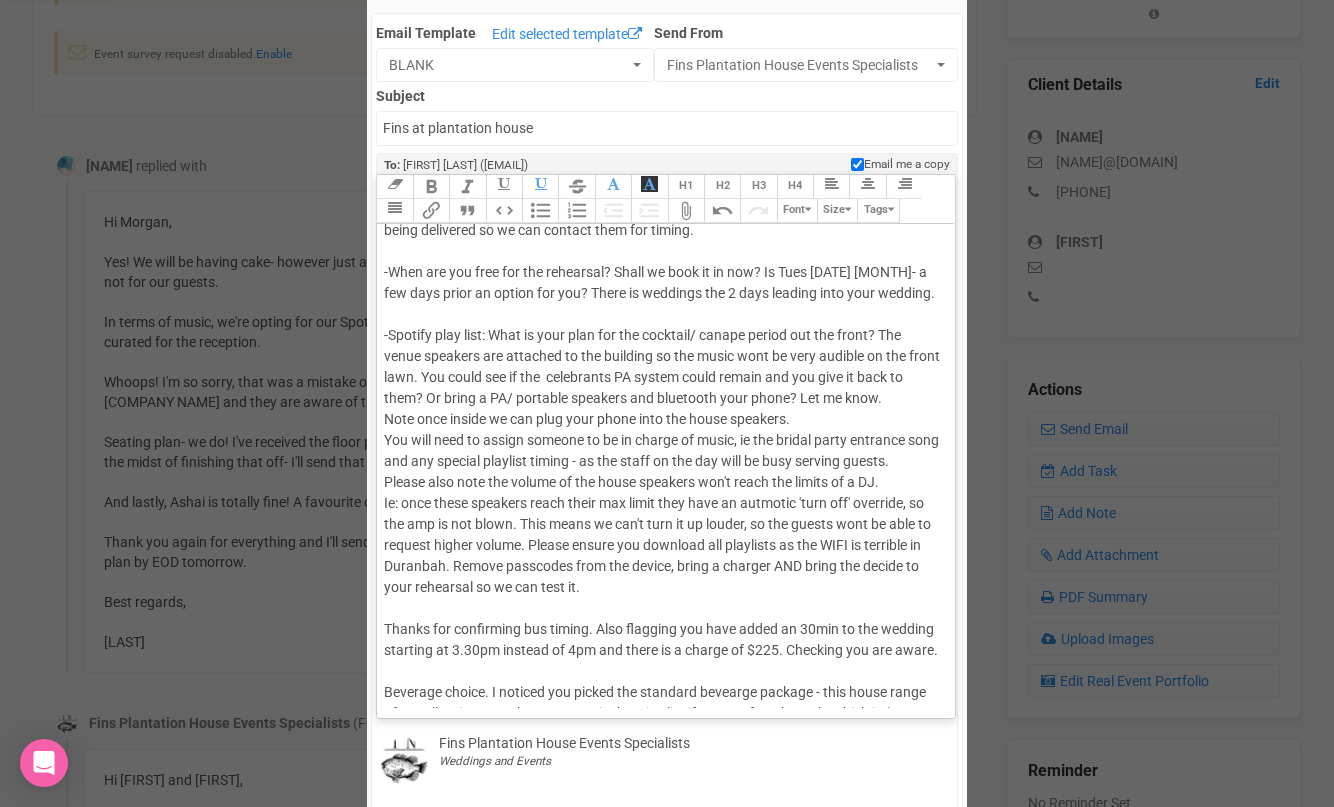 click on "Hi [FIRST] Thank you for the updates :) Everything is looking beautiful for your wedding. I'm so excited for you two!   A few more questions/ thoughts; -Your menu might be a little bit light for the 7.5 hr event. Would you like to add a dessert/ gelato bar after dinner/ or a late night snack? -Are you brining the cake? Or will it be delivered? Please provide cake company details if it's being delivered so we can contact them for timing.  -When are you free for the rehearsal? Shall we book it in now? Is Tues 30th Sept- a few days prior an option for you? There is weddings the 2 days leading into your wedding.  -Spotify play list: What is your plan for the cocktail/ canape period out the front? The venue speakers are attached to the building so the music wont be very audible on the front lawn. You could see if the  celebrants PA system could remain and you give it back to them? Or bring a PA/ portable speakers and bluetooth your phone? Let me know.  In regard to your rehearsal" 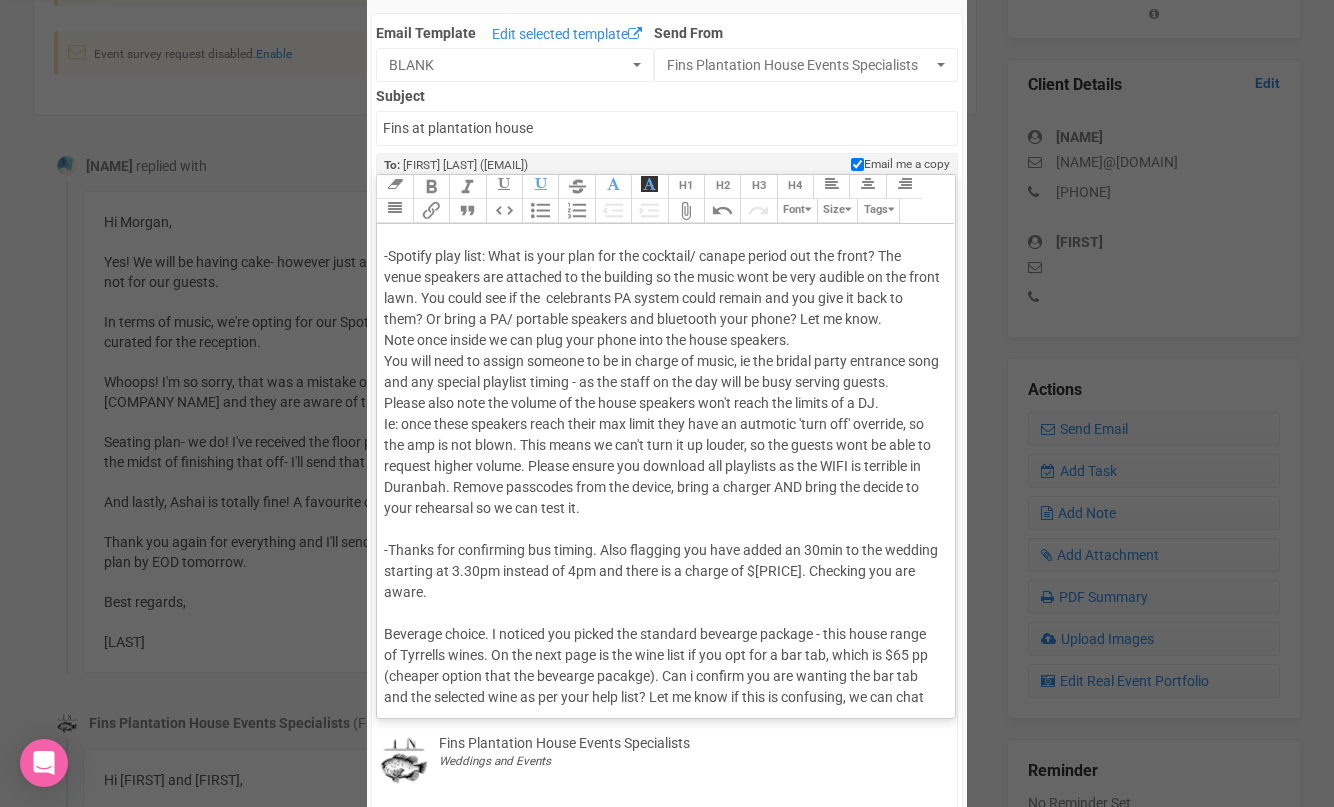 scroll, scrollTop: 343, scrollLeft: 0, axis: vertical 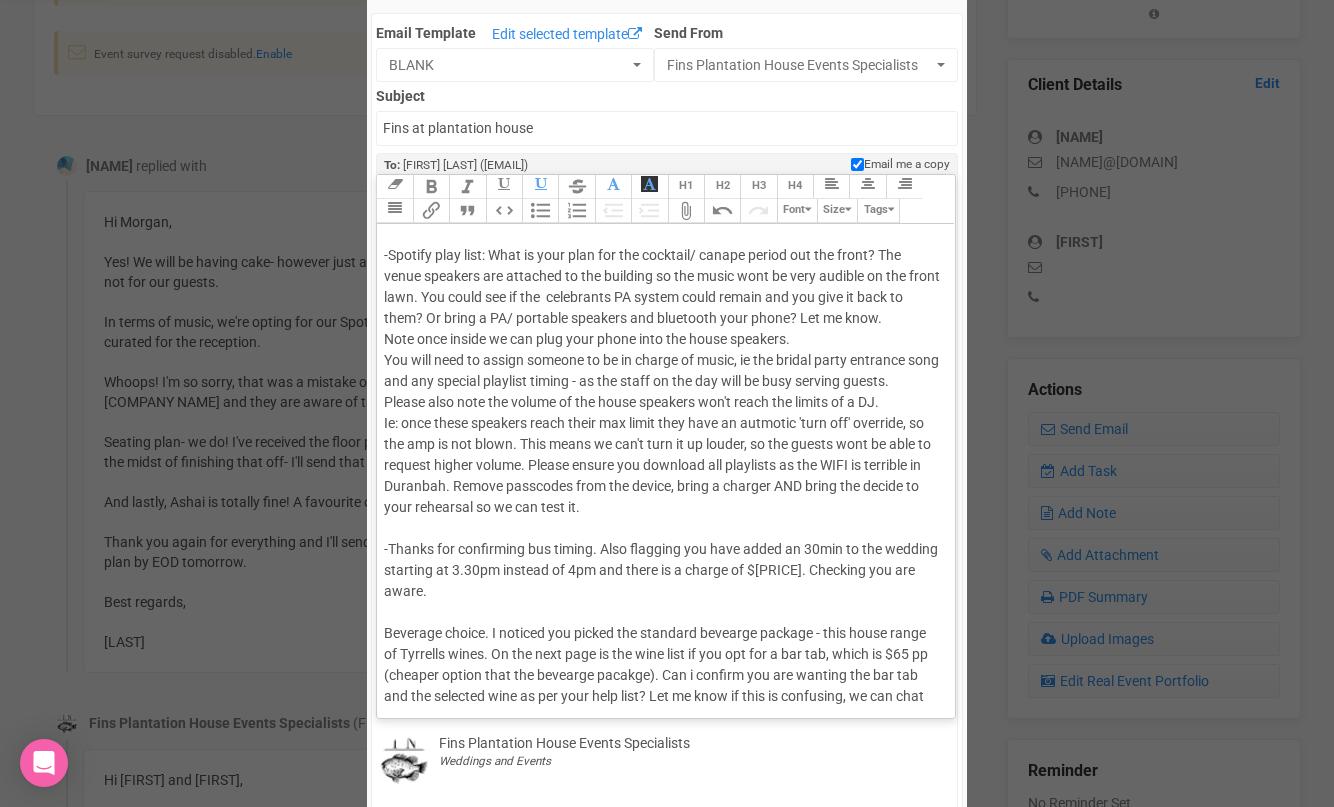 click on "Hi [FIRST] Thank you for the updates :) Everything is looking beautiful for your wedding. I'm so excited for you two!   A few more questions/ thoughts; -Your menu might be a little bit light for the 7.5 hr event. Would you like to add a dessert/ gelato bar after dinner/ or a late night snack? -Are you brining the cake? Or will it be delivered? Please provide cake company details if it's being delivered so we can contact them for timing.  -When are you free for the rehearsal? Shall we book it in now? Is Tues 30th Sept- a few days prior an option for you? There is weddings the 2 days leading into your wedding.  -Spotify play list: What is your plan for the cocktail/ canape period out the front? The venue speakers are attached to the building so the music wont be very audible on the front lawn. You could see if the  celebrants PA system could remain and you give it back to them? Or bring a PA/ portable speakers and bluetooth your phone? Let me know.  In regard to your rehearsal" 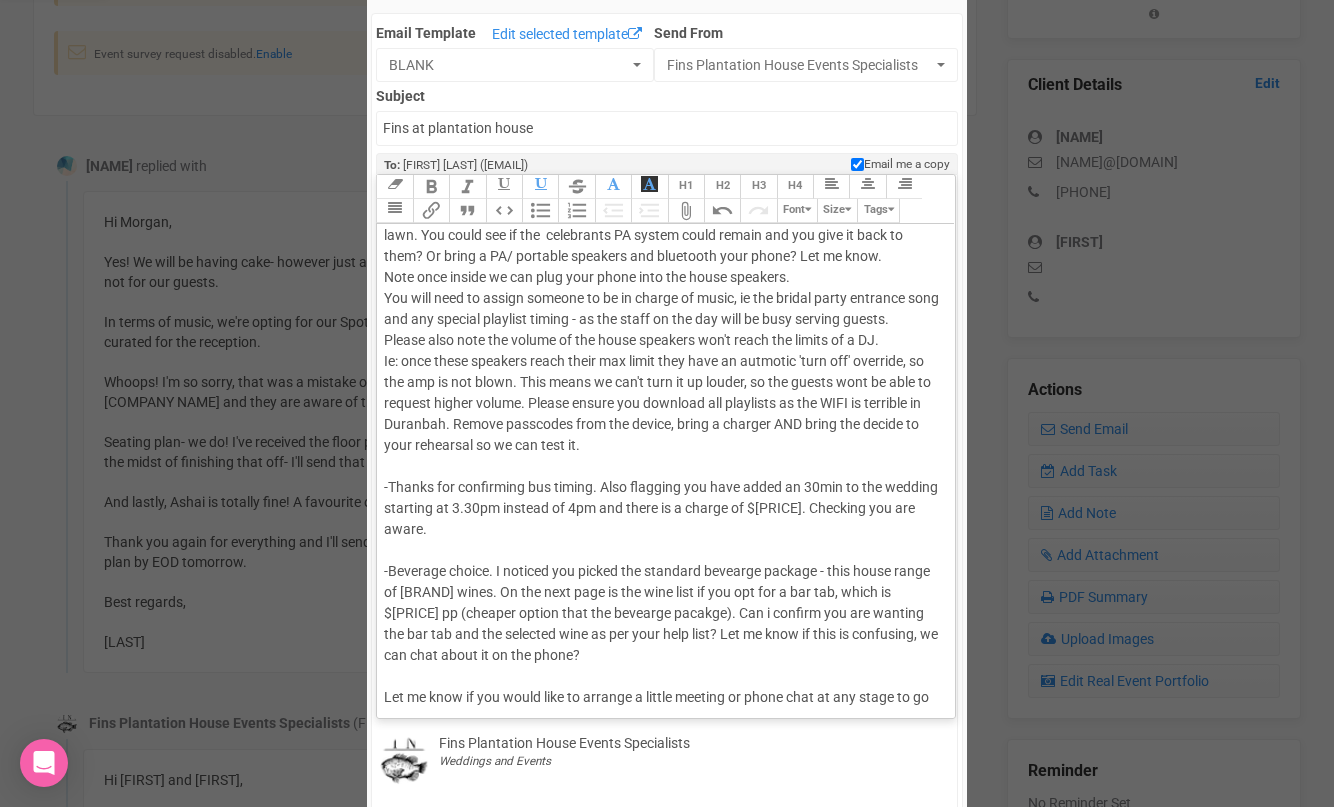 scroll, scrollTop: 418, scrollLeft: 0, axis: vertical 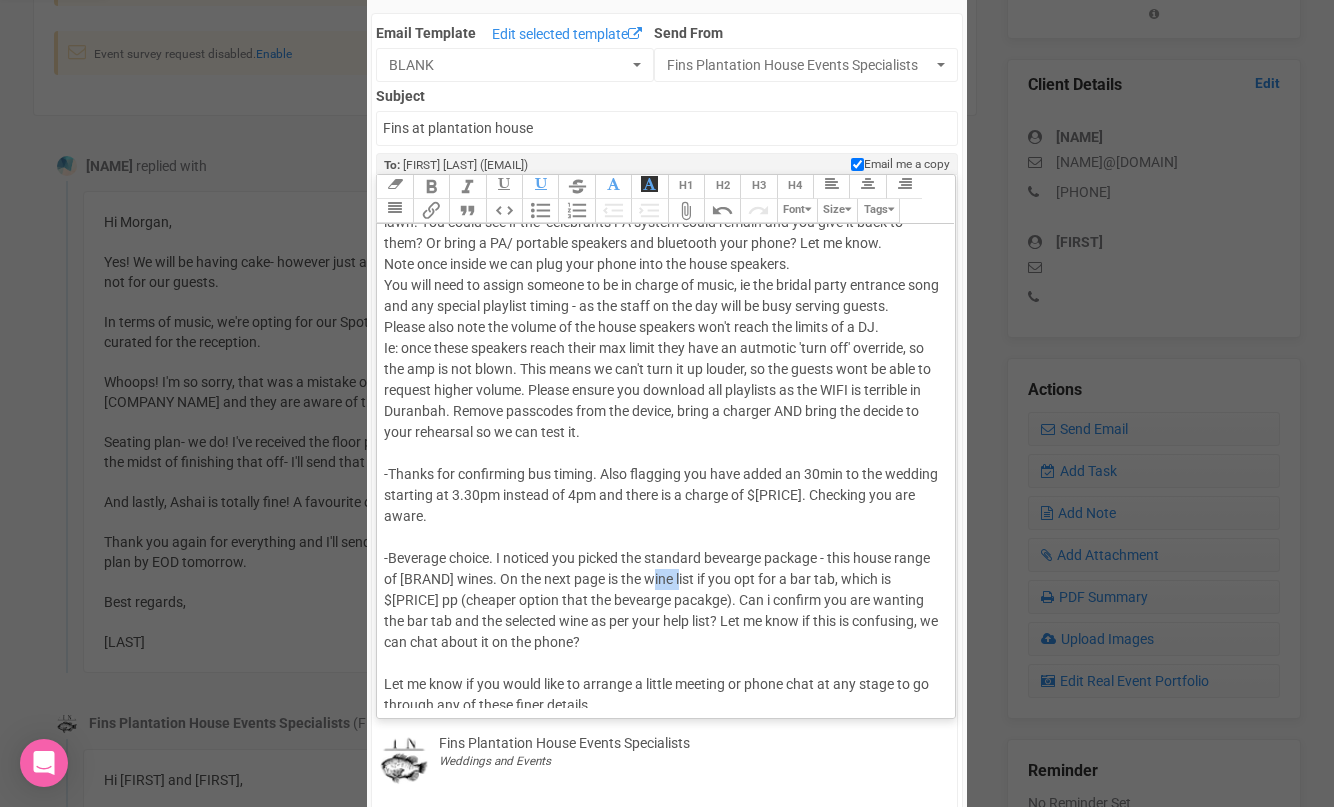 drag, startPoint x: 670, startPoint y: 558, endPoint x: 637, endPoint y: 558, distance: 33 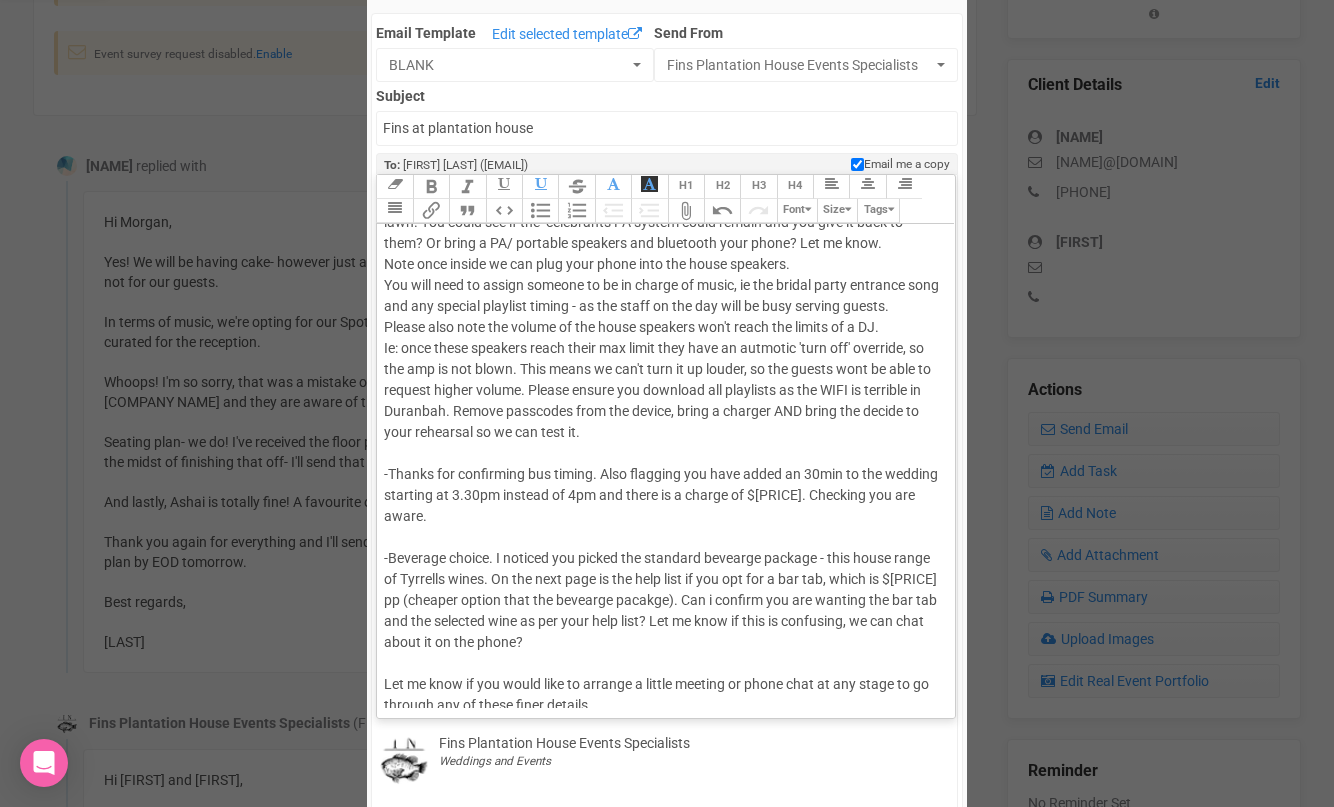 click on "Hi [FIRST] Thank you for the updates :) Everything is looking beautiful for your wedding. I'm so excited for you two!   A few more questions/ thoughts; -Your menu might be a little bit light for the 7.5 hr event. Would you like to add a dessert/ gelato bar after dinner/ or a late night snack? -Are you brining the cake? Or will it be delivered? Please provide cake company details if it's being delivered so we can contact them for timing.  -When are you free for the rehearsal? Shall we book it in now? Is Tues 30th Sept- a few days prior an option for you? There is weddings the 2 days leading into your wedding.  -Spotify play list: What is your plan for the cocktail/ canape period out the front? The venue speakers are attached to the building so the music wont be very audible on the front lawn. You could see if the  celebrants PA system could remain and you give it back to them? Or bring a PA/ portable speakers and bluetooth your phone? Let me know.  In regard to your rehearsal" 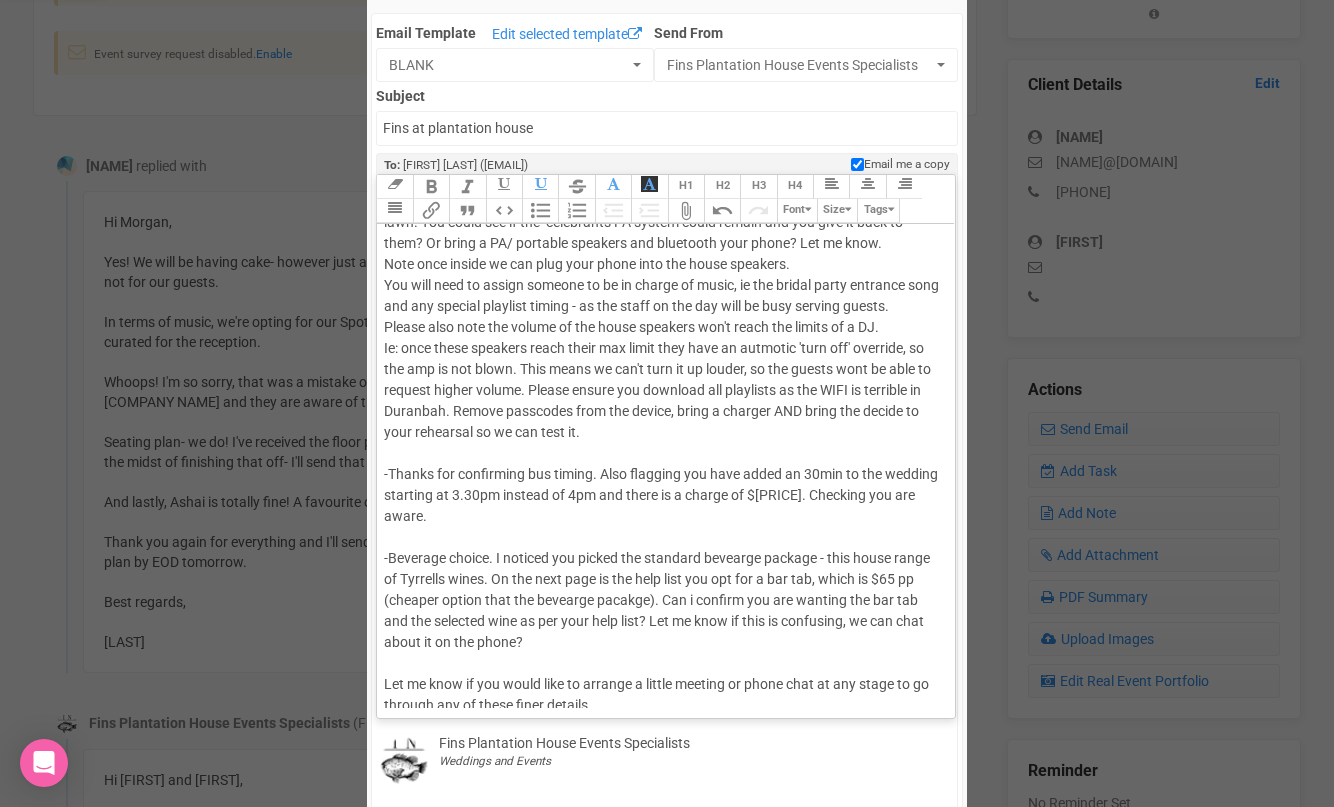 click on "Hi [FIRST] Thank you for the updates :) Everything is looking beautiful for your wedding. I'm so excited for you two!   A few more questions/ thoughts; -Your menu might be a little bit light for the 7.5 hr event. Would you like to add a dessert/ gelato bar after dinner/ or a late night snack? -Are you brining the cake? Or will it be delivered? Please provide cake company details if it's being delivered so we can contact them for timing.  -When are you free for the rehearsal? Shall we book it in now? Is Tues 30th Sept- a few days prior an option for you? There is weddings the 2 days leading into your wedding.  -Spotify play list: What is your plan for the cocktail/ canape period out the front? The venue speakers are attached to the building so the music wont be very audible on the front lawn. You could see if the  celebrants PA system could remain and you give it back to them? Or bring a PA/ portable speakers and bluetooth your phone? Let me know.  In regard to your rehearsal" 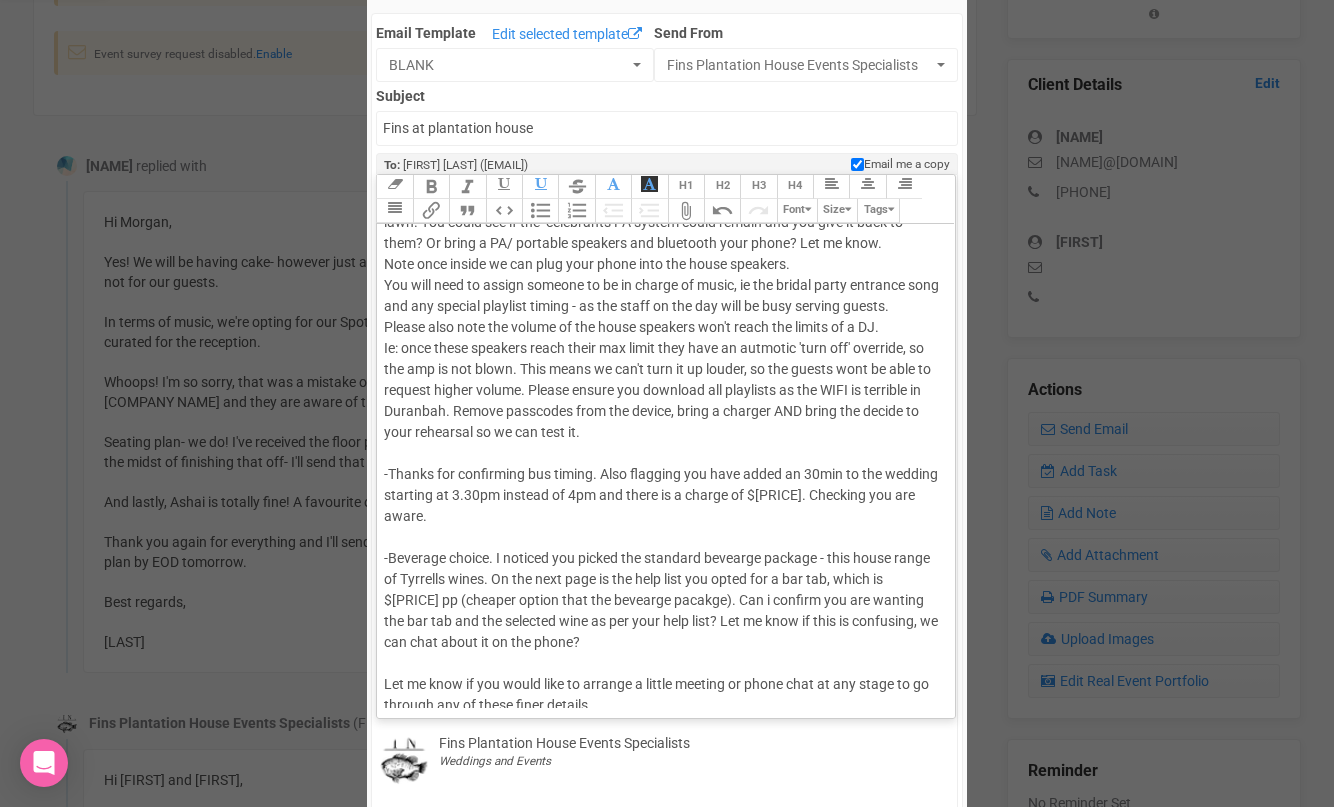 click on "Hi [FIRST] Thank you for the updates :) Everything is looking beautiful for your wedding. I'm so excited for you two!   A few more questions/ thoughts; -Your menu might be a little bit light for the 7.5 hr event. Would you like to add a dessert/ gelato bar after dinner/ or a late night snack? -Are you brining the cake? Or will it be delivered? Please provide cake company details if it's being delivered so we can contact them for timing.  -When are you free for the rehearsal? Shall we book it in now? Is Tues 30th Sept- a few days prior an option for you? There is weddings the 2 days leading into your wedding.  -Spotify play list: What is your plan for the cocktail/ canape period out the front? The venue speakers are attached to the building so the music wont be very audible on the front lawn. You could see if the  celebrants PA system could remain and you give it back to them? Or bring a PA/ portable speakers and bluetooth your phone? Let me know.  In regard to your rehearsal" 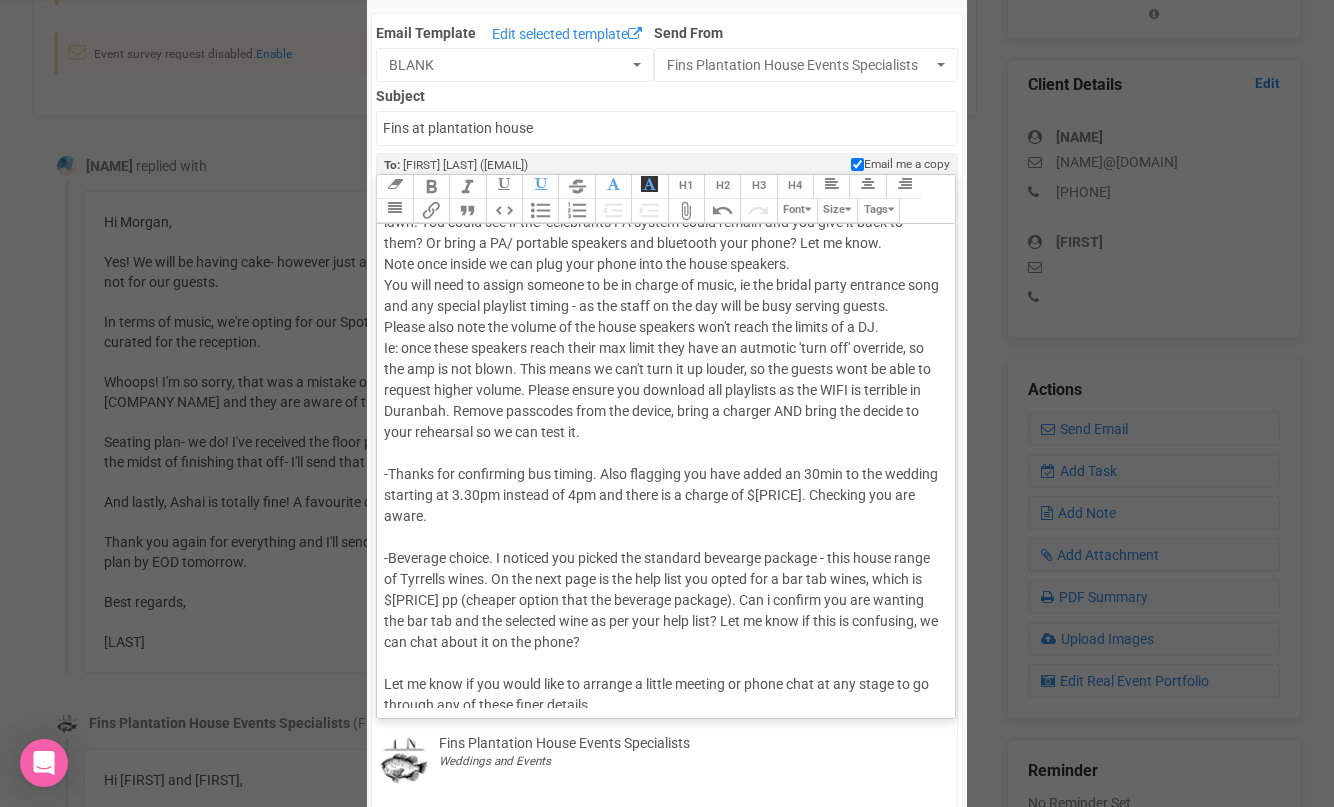 click on "Hi [FIRST] Thank you for the updates :) Everything is looking beautiful for your wedding. I'm so excited for you two!   A few more questions/ thoughts; -Your menu might be a little bit light for the 7.5 hr event. Would you like to add a dessert/ gelato bar after dinner/ or a late night snack? -Are you brining the cake? Or will it be delivered? Please provide cake company details if it's being delivered so we can contact them for timing.  -When are you free for the rehearsal? Shall we book it in now? Is Tues 30th Sept- a few days prior an option for you? There is weddings the 2 days leading into your wedding.  -Spotify play list: What is your plan for the cocktail/ canape period out the front? The venue speakers are attached to the building so the music wont be very audible on the front lawn. You could see if the  celebrants PA system could remain and you give it back to them? Or bring a PA/ portable speakers and bluetooth your phone? Let me know.  In regard to your rehearsal" 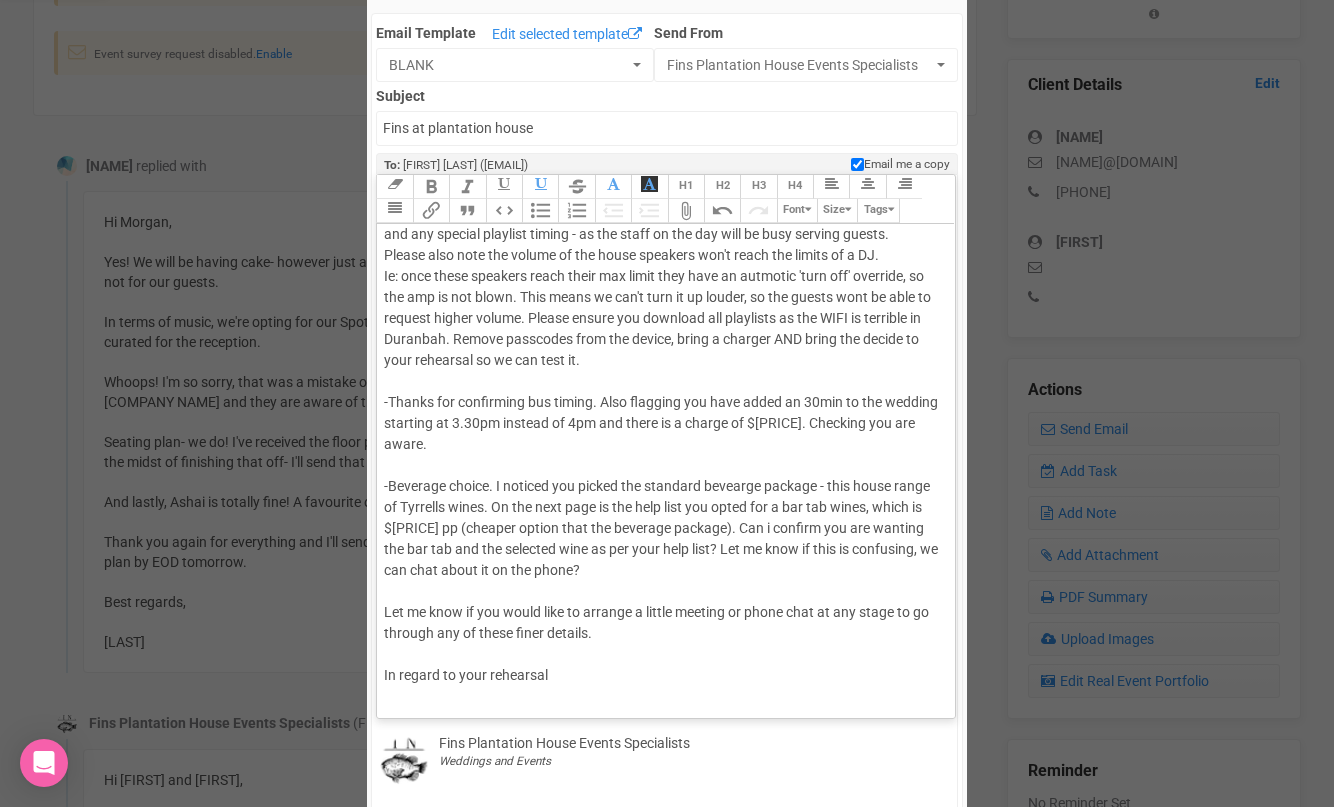 scroll, scrollTop: 496, scrollLeft: 0, axis: vertical 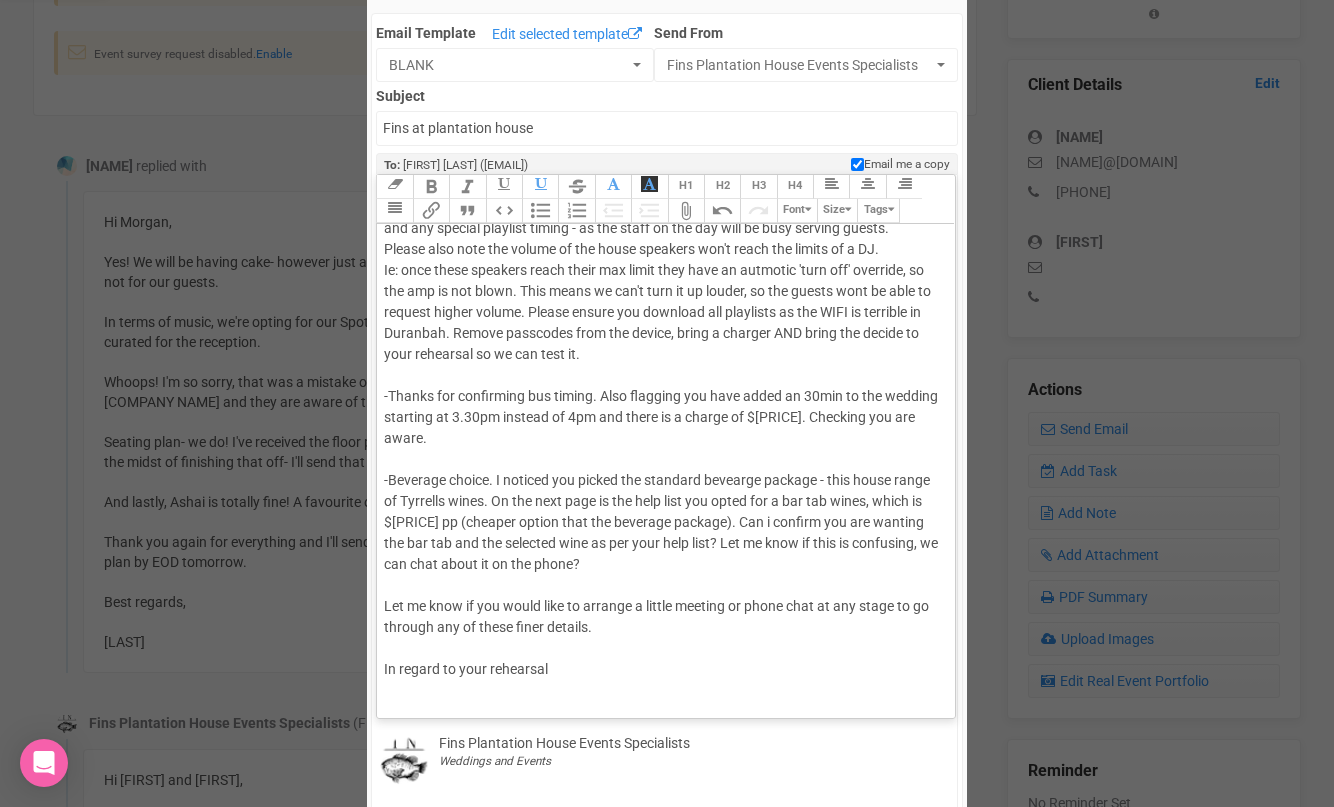 click on "Hi [FIRST] Thank you for the updates :) Everything is looking beautiful for your wedding. I'm so excited for you two!   A few more questions/ thoughts; -Your menu might be a little bit light for the 7.5 hr event. Would you like to add a dessert/ gelato bar after dinner/ or a late night snack? -Are you brining the cake? Or will it be delivered? Please provide cake company details if it's being delivered so we can contact them for timing.  -When are you free for the rehearsal? Shall we book it in now? Is Tues 30th Sept- a few days prior an option for you? There is weddings the 2 days leading into your wedding.  -Spotify play list: What is your plan for the cocktail/ canape period out the front? The venue speakers are attached to the building so the music wont be very audible on the front lawn. You could see if the  celebrants PA system could remain and you give it back to them? Or bring a PA/ portable speakers and bluetooth your phone? Let me know.  In regard to your rehearsal" 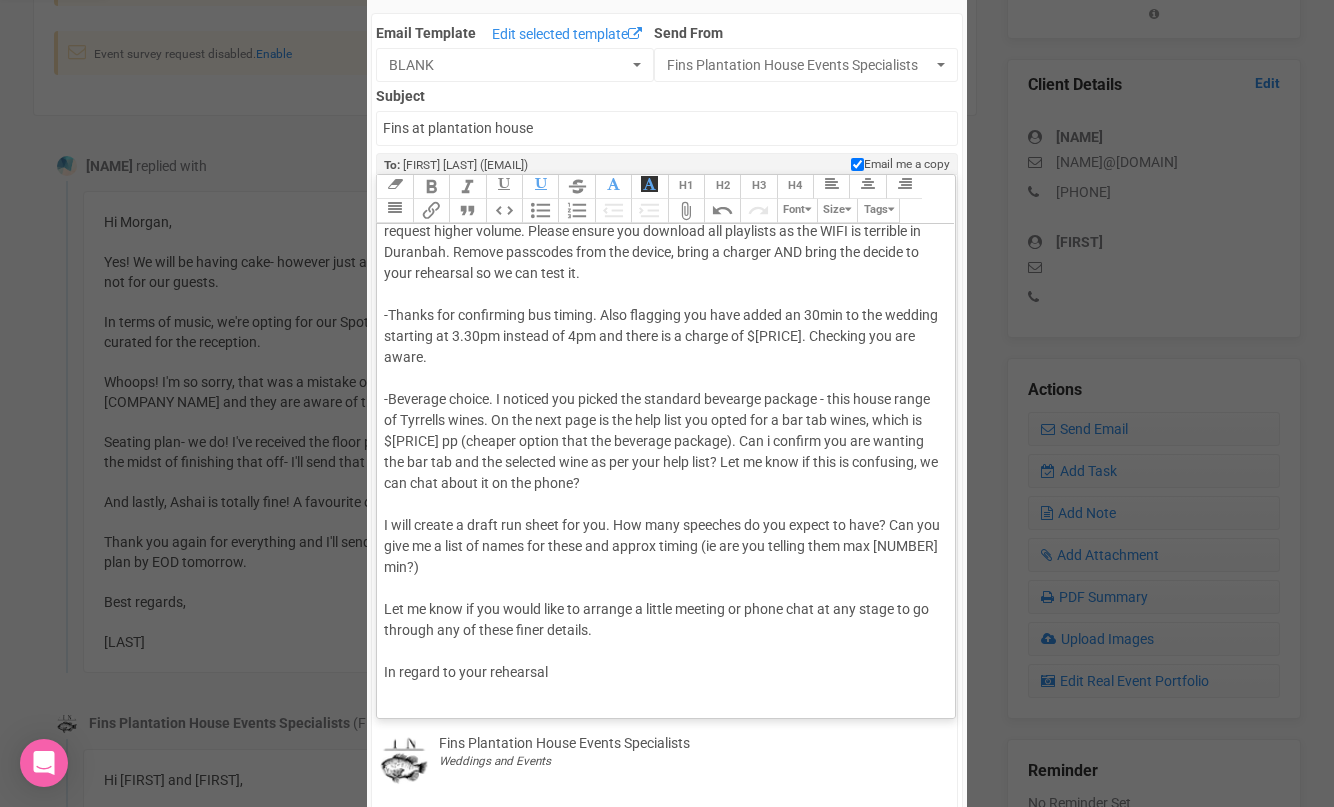 scroll, scrollTop: 580, scrollLeft: 0, axis: vertical 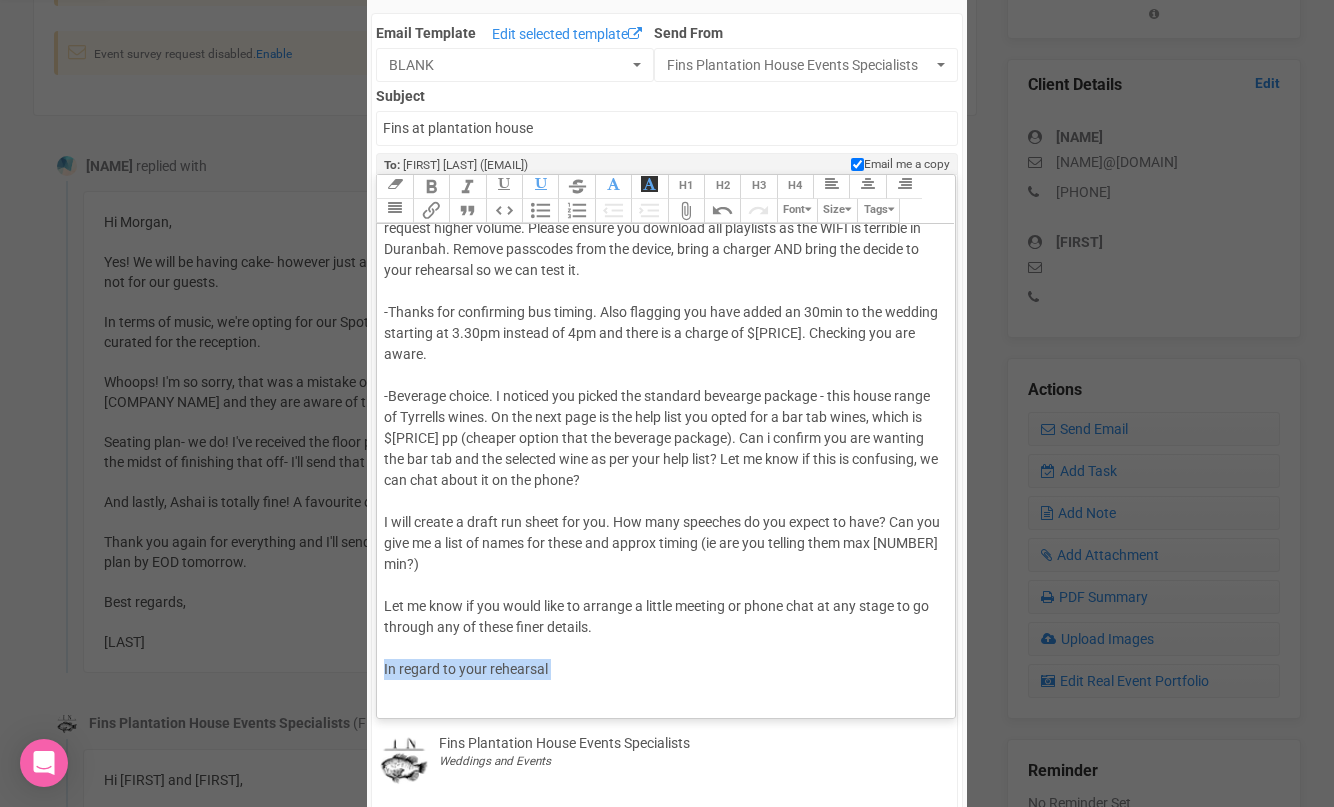 drag, startPoint x: 589, startPoint y: 663, endPoint x: 389, endPoint y: 638, distance: 201.55644 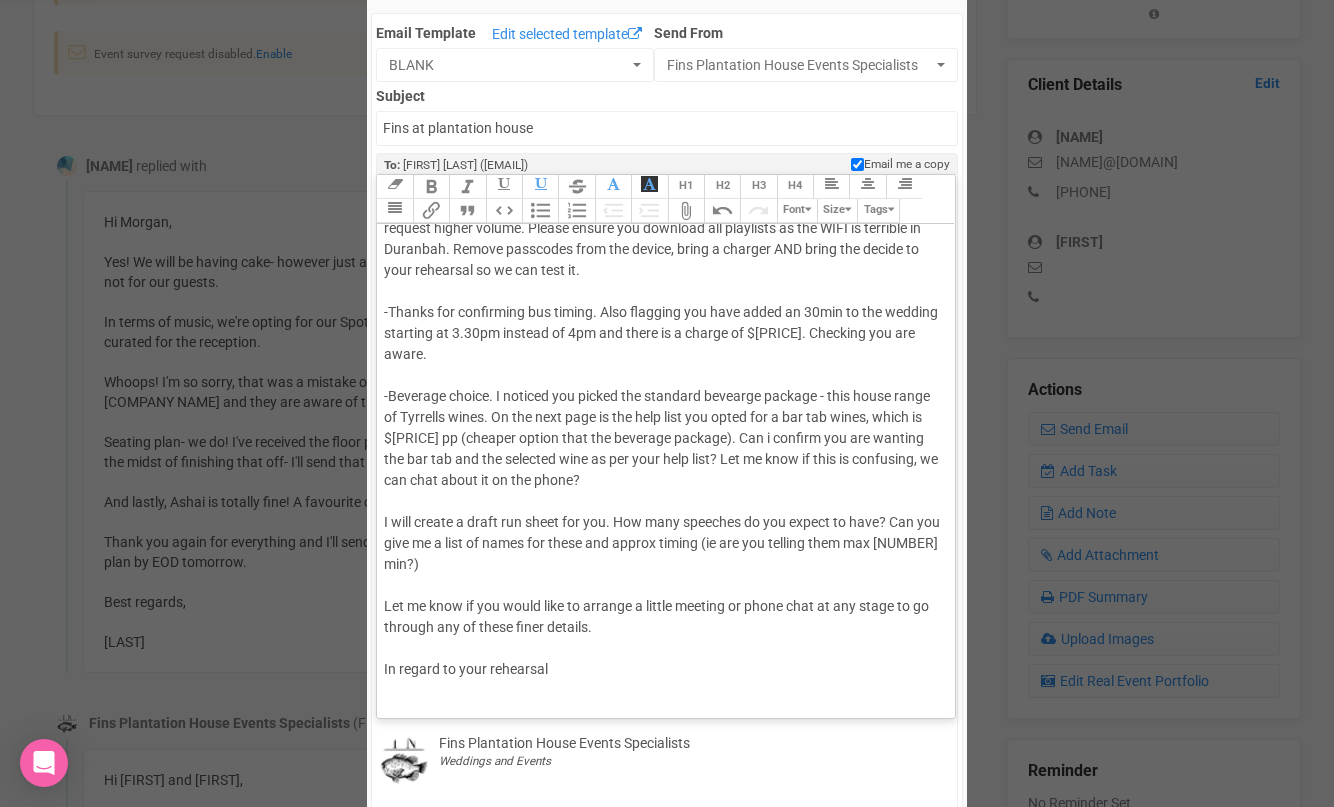 scroll, scrollTop: 559, scrollLeft: 0, axis: vertical 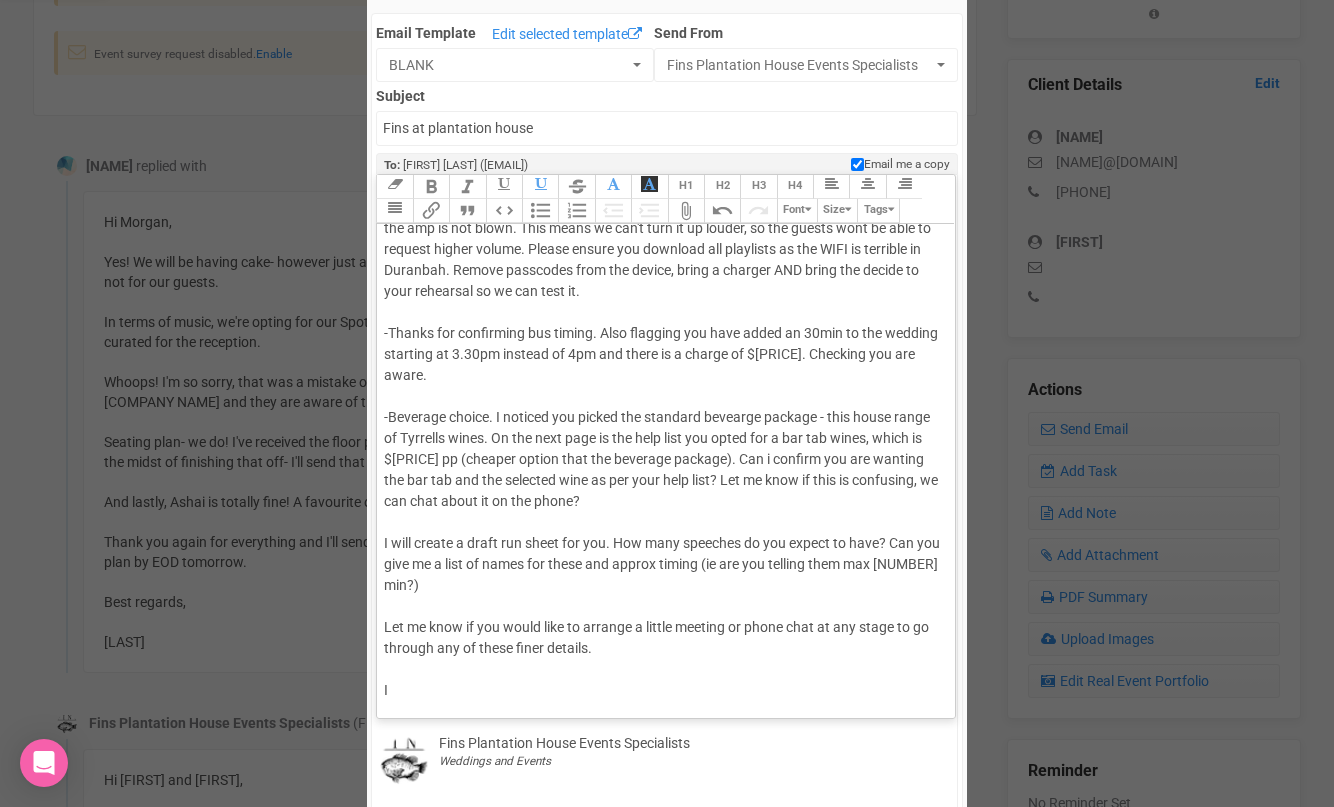 click on "Hi [FIRST] Thank you for the updates :) Everything is looking beautiful for your wedding. I'm so excited for you two!   A few more questions/ thoughts; -Your menu might be a little bit light for the 7.5 hr event. Would you like to add a dessert/ gelato bar after dinner/ or a late night snack? -Are you brining the cake? Or will it be delivered? Please provide cake company details if it's being delivered so we can contact them for timing.  -When are you free for the rehearsal? Shall we book it in now? Is Tues 30th Sept- a few days prior an option for you? There is weddings the 2 days leading into your wedding.  -Spotify play list: What is your plan for the cocktail/ canape period out the front? The venue speakers are attached to the building so the music wont be very audible on the front lawn. You could see if the  celebrants PA system could remain and you give it back to them? Or bring a PA/ portable speakers and bluetooth your phone? Let me know.  I" 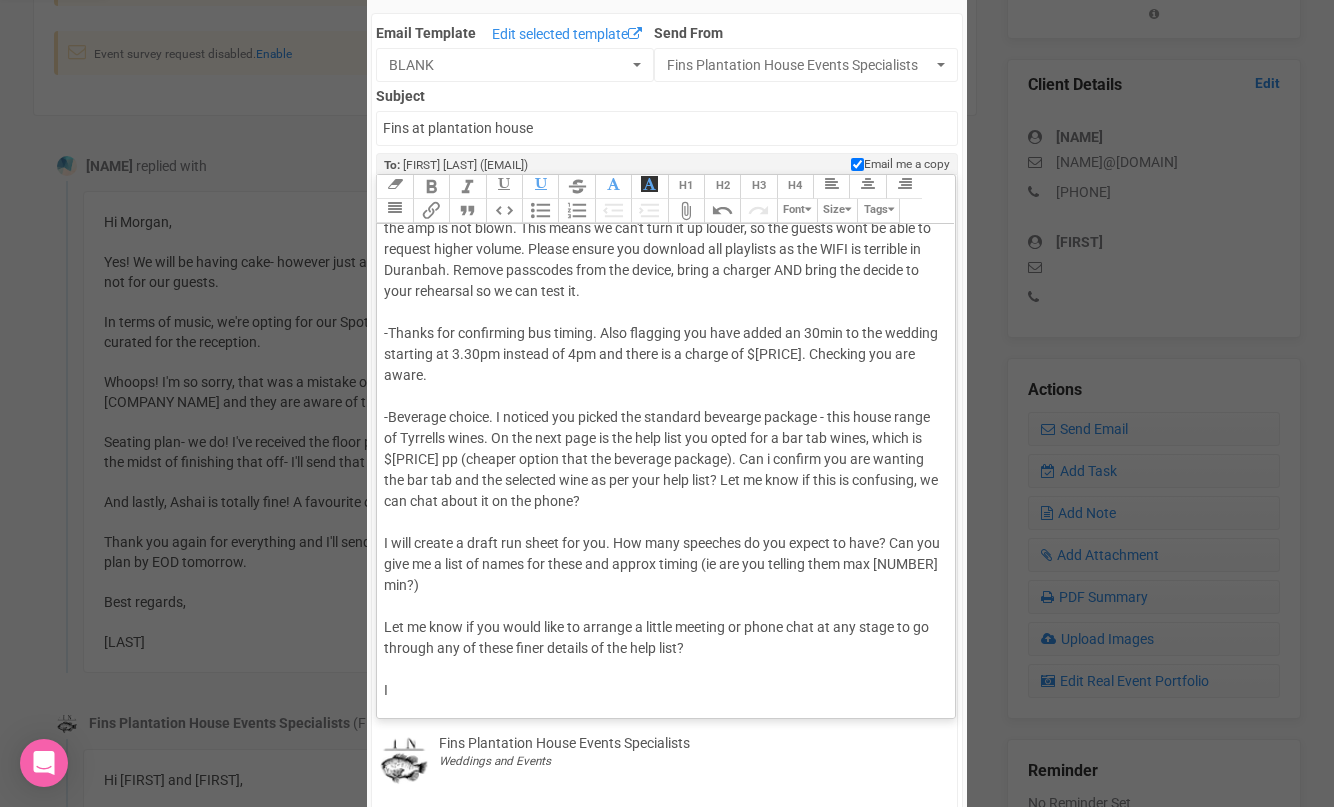 click on "Hi [FIRST] Thank you for the updates :) Everything is looking beautiful for your wedding. I'm so excited for you two!   A few more questions/ thoughts; -Your menu might be a little bit light for the 7.5 hr event. Would you like to add a dessert/ gelato bar after dinner/ or a late night snack? -Are you brining the cake? Or will it be delivered? Please provide cake company details if it's being delivered so we can contact them for timing.  -When are you free for the rehearsal? Shall we book it in now? Is Tues 30th Sept- a few days prior an option for you? There is weddings the 2 days leading into your wedding.  -Spotify play list: What is your plan for the cocktail/ canape period out the front? The venue speakers are attached to the building so the music wont be very audible on the front lawn. You could see if the  celebrants PA system could remain and you give it back to them? Or bring a PA/ portable speakers and bluetooth your phone? Let me know.  I" 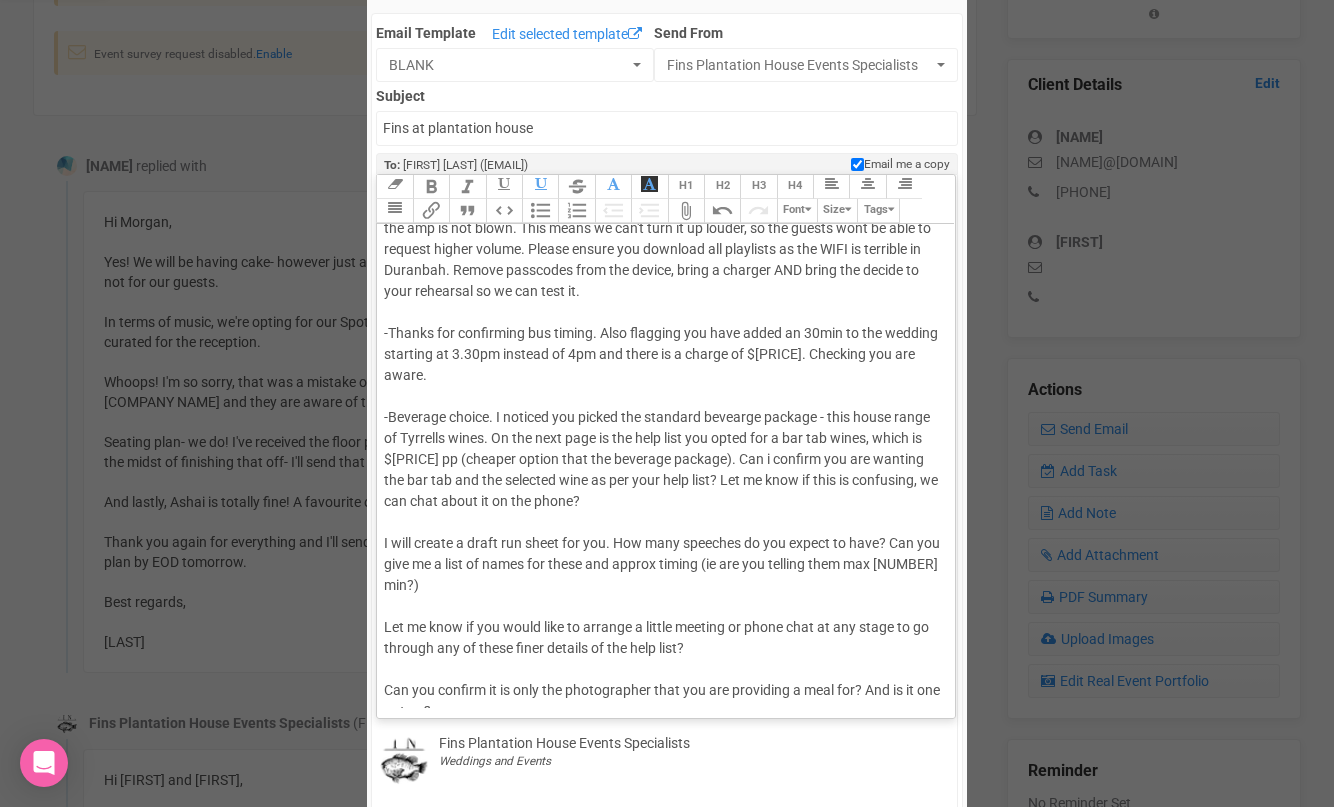 click on "Hi [PERSON] Thank you for the updates :) Everything is looking beautiful for your wedding. I'm so excited for you two! A few more questions/ thoughts; -Your menu might be a little bit light for the 7.5 hr event. Would you like to add a dessert/ gelato bar after dinner/ or a late night snack? -Are you brining the cake? Or will it be delivered? Please provide cake company details if it's being delivered so we can contact them for timing. -When are you free for the rehearsal? Shall we book it in now? Is Tues [DATE] [MONTH]- a few days prior an option for you? There is weddings the 2 days leading into your wedding. -Spotify play list: What is your plan for the cocktail/ canape period out the front? The venue speakers are attached to the building so the music wont be very audible on the front lawn. You could see if the celebrants PA system could remain and you give it back to them? Or bring a PA/ portable speakers and bluetooth your phone? Let me know. -Is the muslin cloth you are providing a table runner? -" 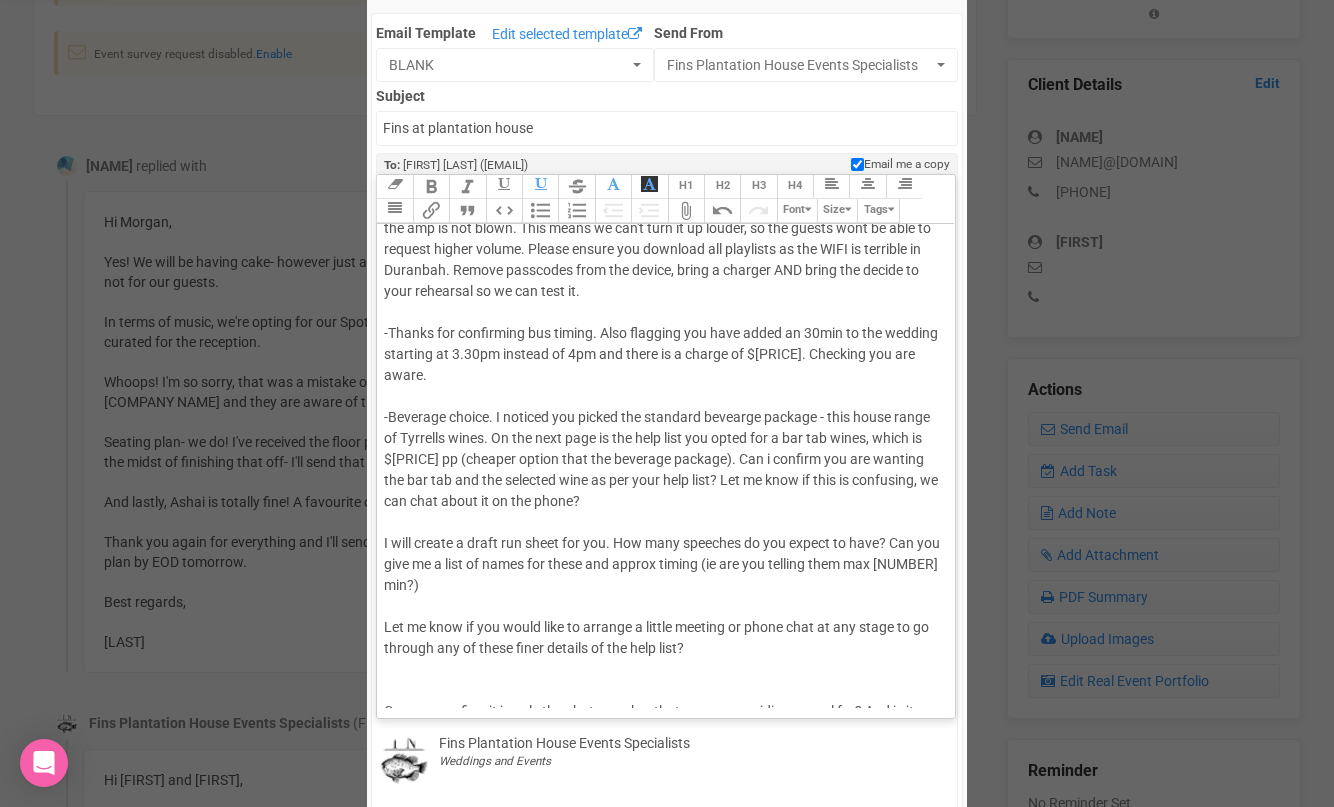 click on "Hi [PERSON] Thank you for the updates :) Everything is looking beautiful for your wedding. I'm so excited for you two! A few more questions/ thoughts; -Your menu might be a little bit light for the 7.5 hr event. Would you like to add a dessert/ gelato bar after dinner/ or a late night snack? -Are you brining the cake? Or will it be delivered? Please provide cake company details if it's being delivered so we can contact them for timing. -When are you free for the rehearsal? Shall we book it in now? Is Tues [DATE] [MONTH]- a few days prior an option for you? There is weddings the 2 days leading into your wedding. -Spotify play list: What is your plan for the cocktail/ canape period out the front? The venue speakers are attached to the building so the music wont be very audible on the front lawn. You could see if the celebrants PA system could remain and you give it back to them? Or bring a PA/ portable speakers and bluetooth your phone? Let me know. -Is the muslin cloth you are providing a table runner? -" 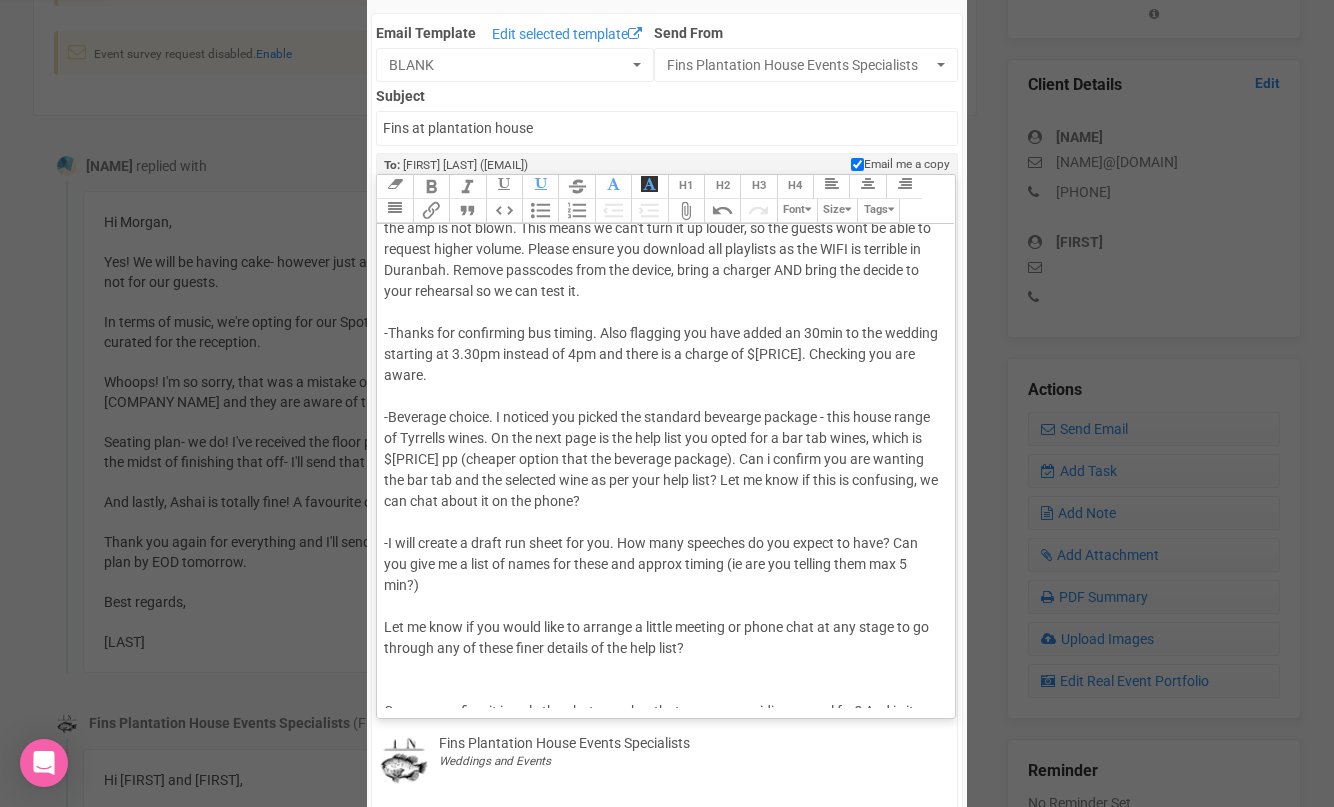 click on "Hi [PERSON] Thank you for the updates :) Everything is looking beautiful for your wedding. I'm so excited for you two! A few more questions/ thoughts; -Your menu might be a little bit light for the 7.5 hr event. Would you like to add a dessert/ gelato bar after dinner/ or a late night snack? -Are you brining the cake? Or will it be delivered? Please provide cake company details if it's being delivered so we can contact them for timing. -When are you free for the rehearsal? Shall we book it in now? Is Tues [DATE] [MONTH]- a few days prior an option for you? There is weddings the 2 days leading into your wedding. -Spotify play list: What is your plan for the cocktail/ canape period out the front? The venue speakers are attached to the building so the music wont be very audible on the front lawn. You could see if the celebrants PA system could remain and you give it back to them? Or bring a PA/ portable speakers and bluetooth your phone? Let me know. -Is the muslin cloth you are providing a table runner? -" 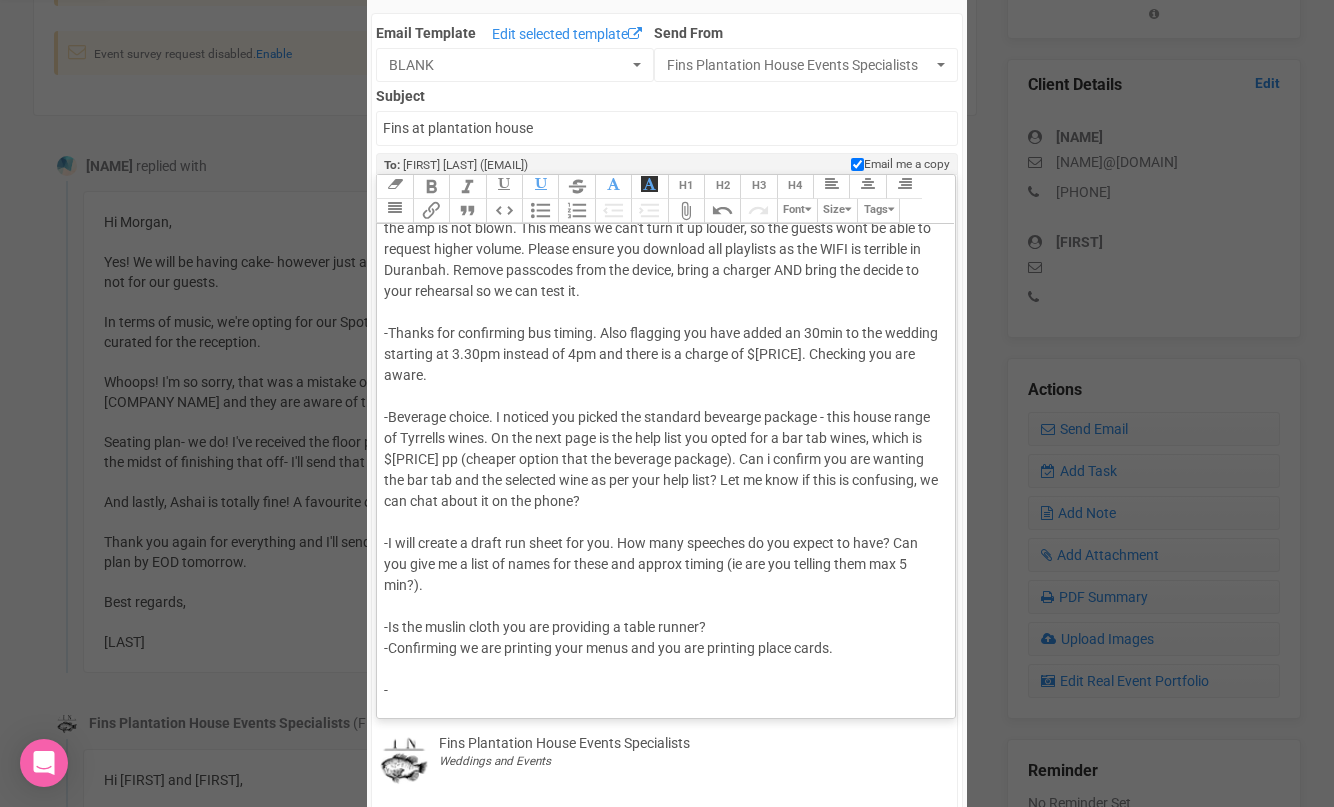 click on "Hi [PERSON] Thank you for the updates :) Everything is looking beautiful for your wedding. I'm so excited for you two! A few more questions/ thoughts; -Your menu might be a little bit light for the 7.5 hr event. Would you like to add a dessert/ gelato bar after dinner/ or a late night snack? -Are you brining the cake? Or will it be delivered? Please provide cake company details if it's being delivered so we can contact them for timing. -When are you free for the rehearsal? Shall we book it in now? Is Tues [DATE] [MONTH]- a few days prior an option for you? There is weddings the 2 days leading into your wedding. -Spotify play list: What is your plan for the cocktail/ canape period out the front? The venue speakers are attached to the building so the music wont be very audible on the front lawn. You could see if the celebrants PA system could remain and you give it back to them? Or bring a PA/ portable speakers and bluetooth your phone? Let me know. -Is the muslin cloth you are providing a table runner? -" 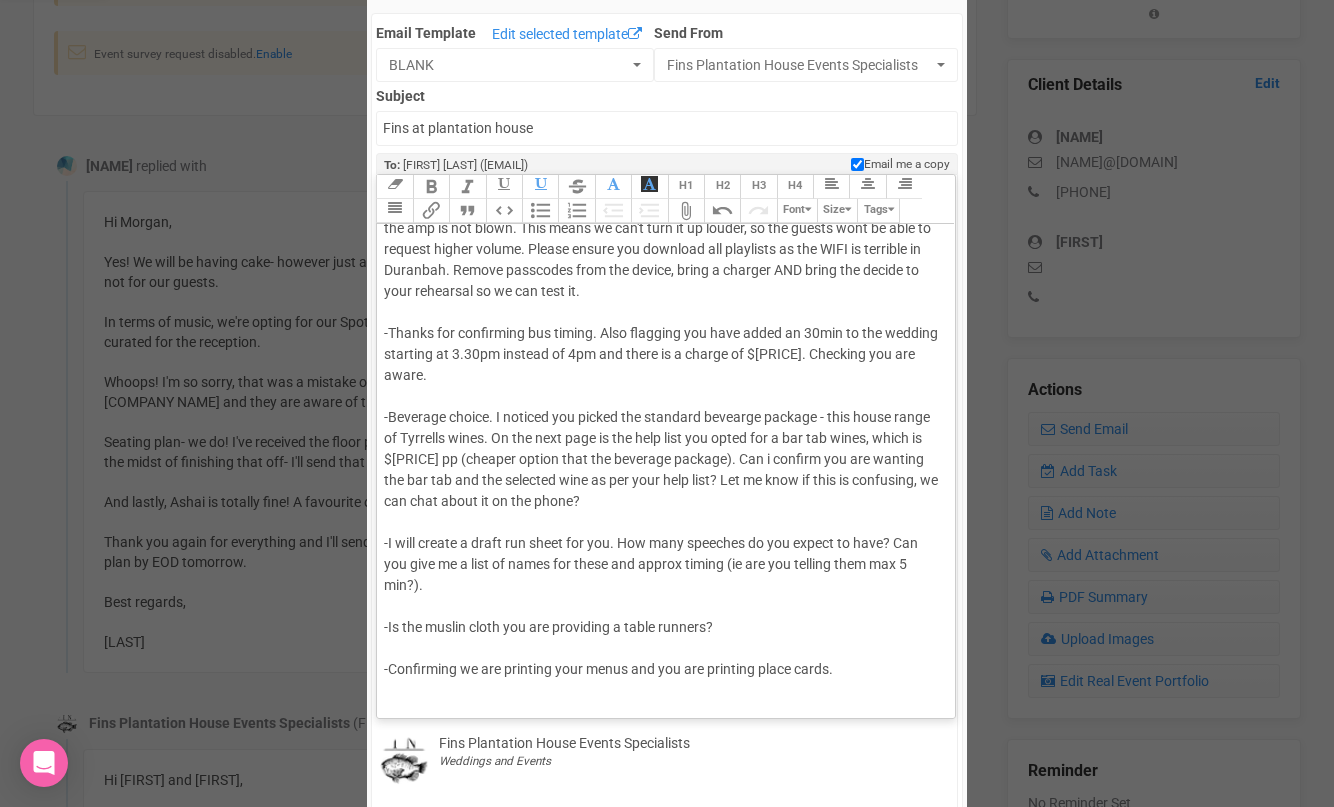 click on "Hi [PERSON] Thank you for the updates :) Everything is looking beautiful for your wedding. I'm so excited for you two! A few more questions/ thoughts; -Your menu might be a little bit light for the 7.5 hr event. Would you like to add a dessert/ gelato bar after dinner/ or a late night snack? -Are you brining the cake? Or will it be delivered? Please provide cake company details if it's being delivered so we can contact them for timing. -When are you free for the rehearsal? Shall we book it in now? Is Tues [DATE] [MONTH]- a few days prior an option for you? There is weddings the 2 days leading into your wedding. -Spotify play list: What is your plan for the cocktail/ canape period out the front? The venue speakers are attached to the building so the music wont be very audible on the front lawn. You could see if the celebrants PA system could remain and you give it back to them? Or bring a PA/ portable speakers and bluetooth your phone? Let me know. -Is the muslin cloth you are providing a table runners? -" 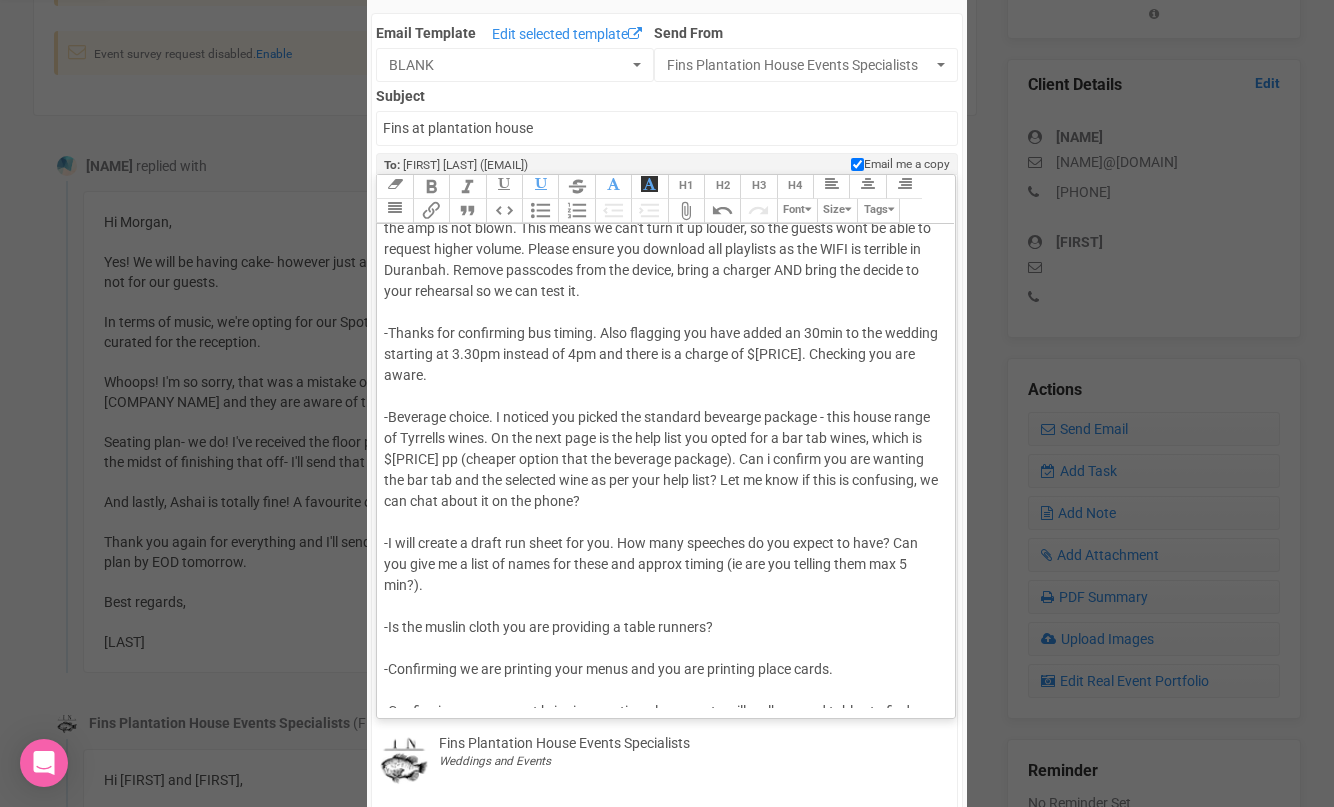 scroll, scrollTop: 571, scrollLeft: 0, axis: vertical 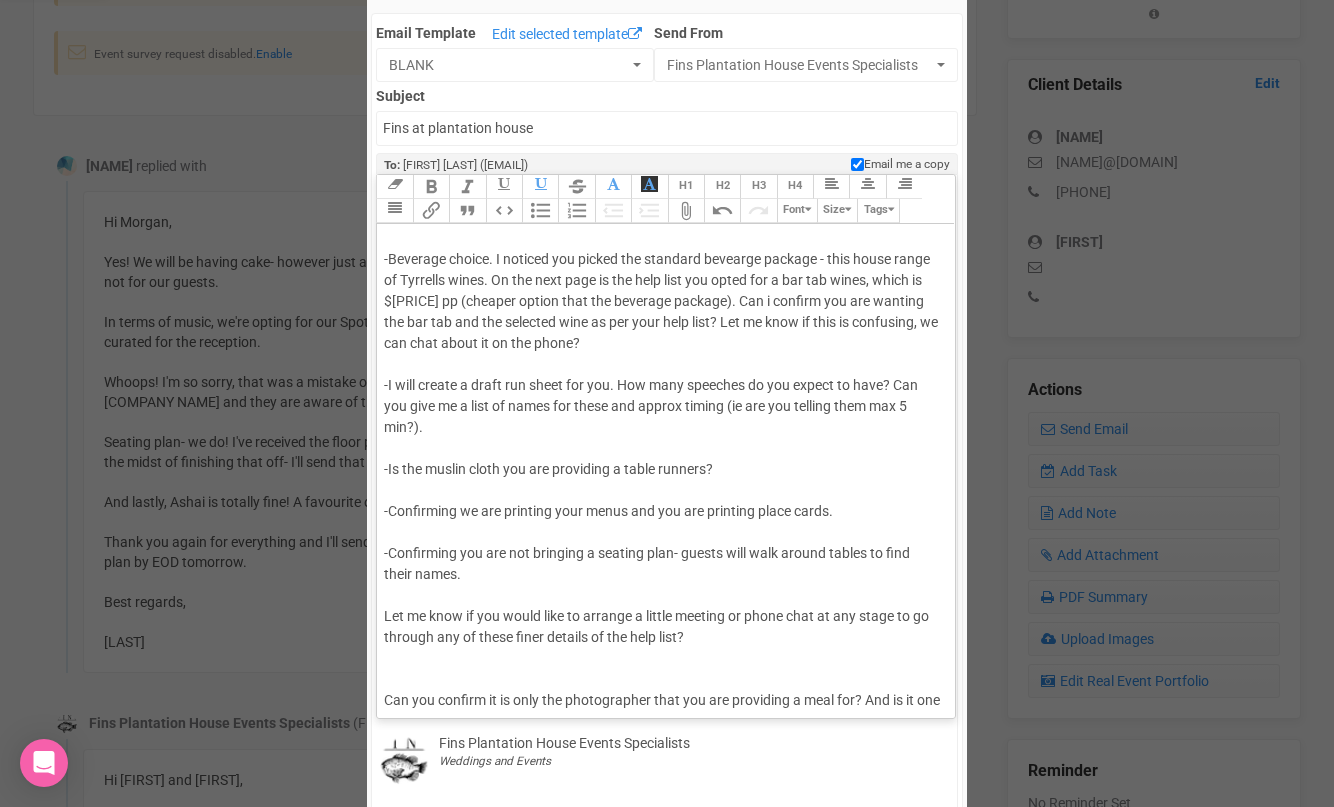 click on "Hi [NAME] Thank you for the updates :) Everything is looking beautiful for your wedding. I'm so excited for you two! <br><br>A few more questions/ thoughts;<br><br>-Your menu might be a little bit light for the 7.5 hr event. Would you like to add a dessert/ gelato bar after dinner/ or a late night snack?<br><br>-Are you brining the cake? Or will it be delivered? Please provide cake company details if it's being delivered so we can contact them for timing. <br><br>-When are you free for the rehearsal? Shall we book it in now? Is Tues [DATE] [MONTH]- a few days prior an option for you? There is weddings the 2 days leading into your wedding. <br><br>-Spotify play list: What is your plan for the cocktail/ canape period out the front? The venue speakers are attached to the building so the music wont be very audible on the front lawn. You could see if the&nbsp; celebrants PA system could remain and you give it back to them? Or bring a PA/ portable speakers and bluetooth your phone? Let me kn..." 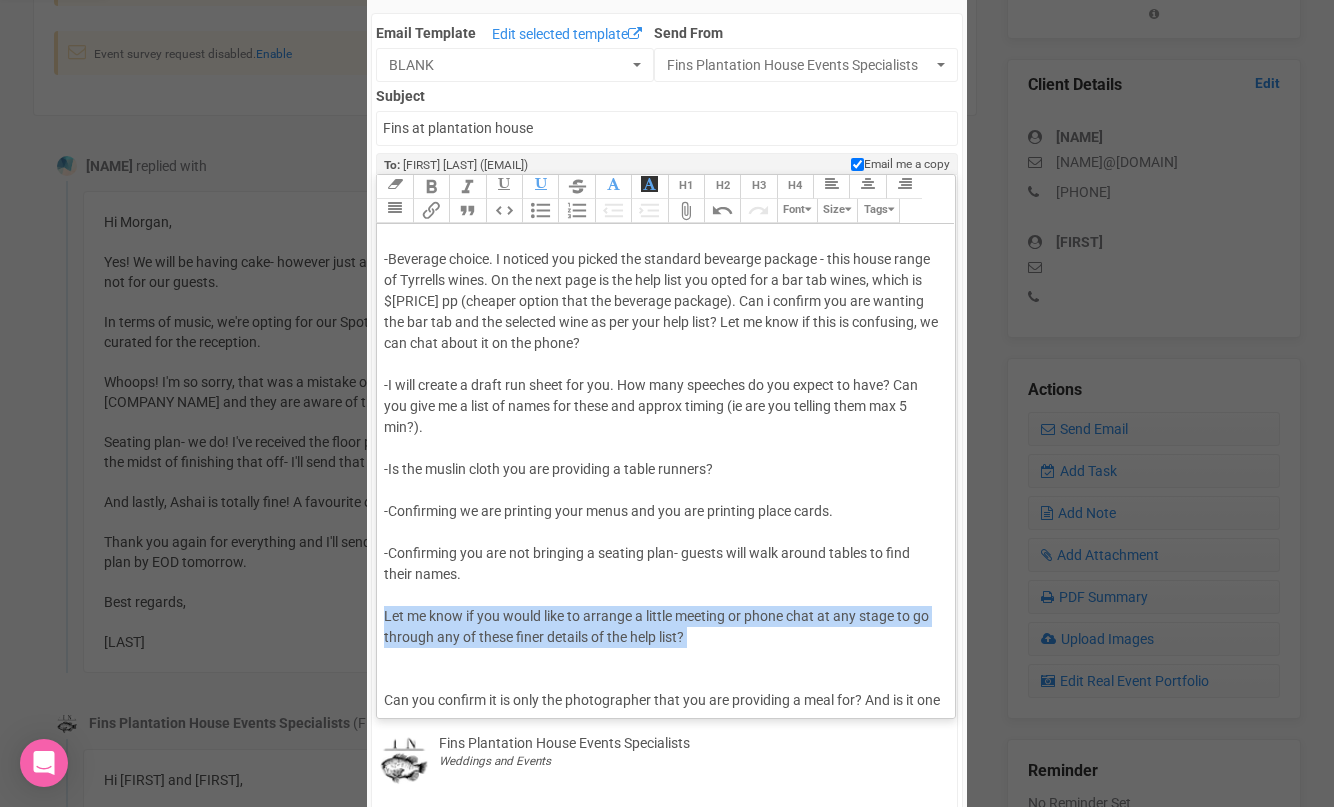 drag, startPoint x: 418, startPoint y: 640, endPoint x: 378, endPoint y: 598, distance: 58 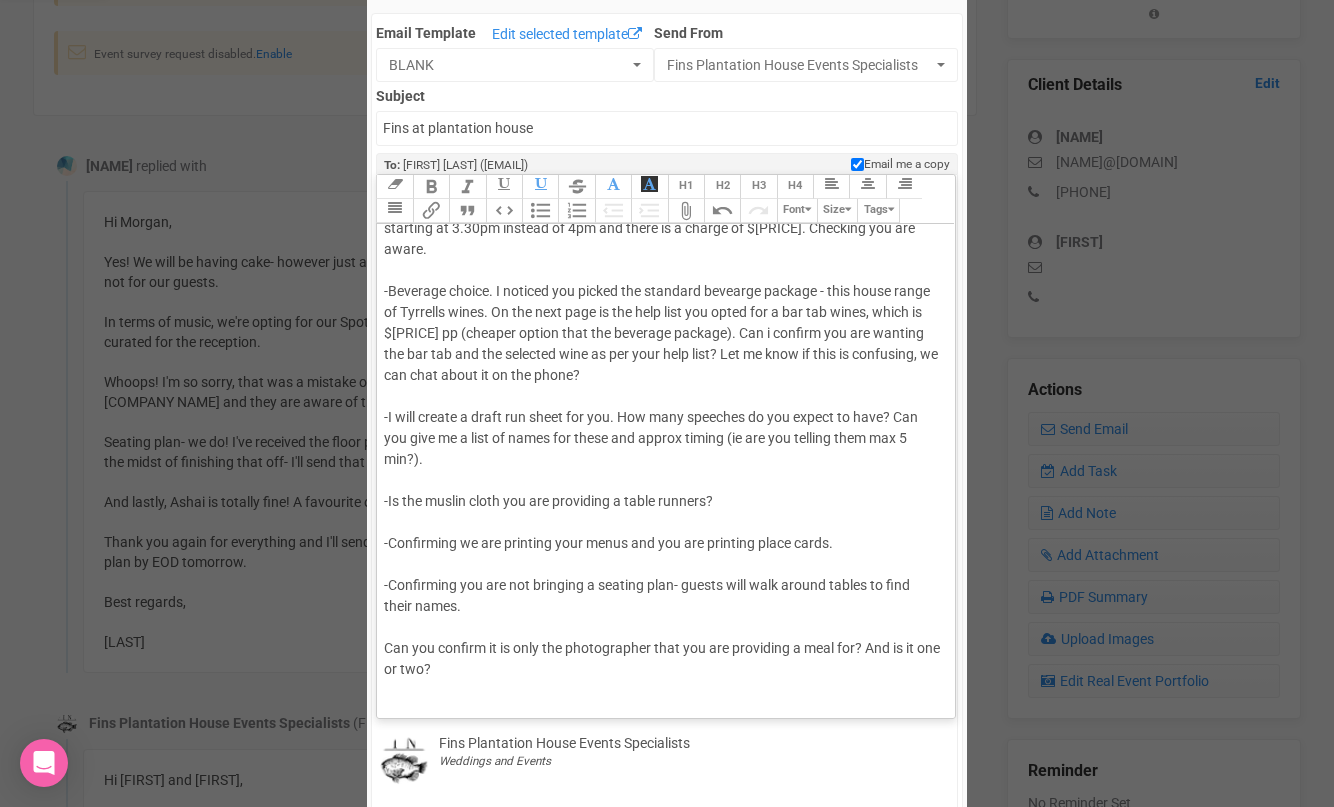 scroll, scrollTop: 664, scrollLeft: 0, axis: vertical 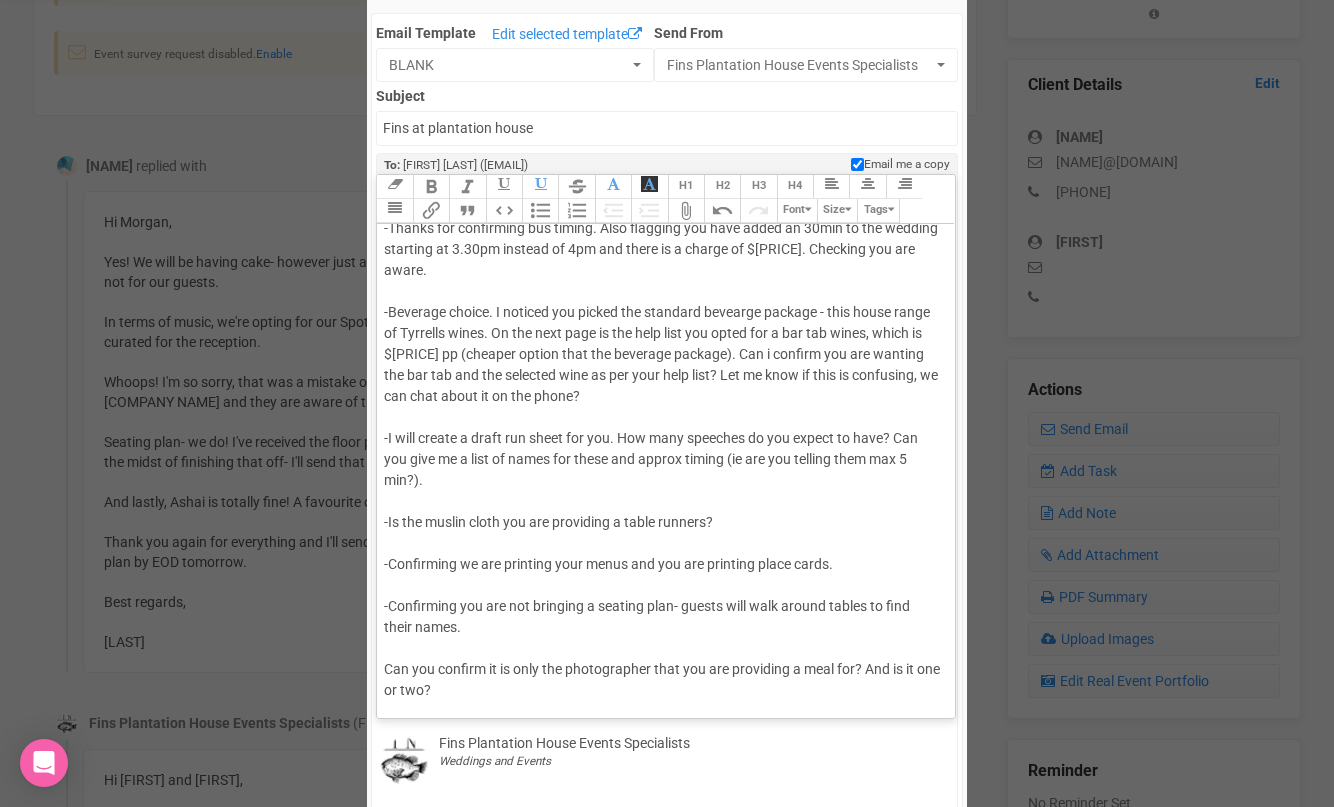click on "Hi [NAME] Thank you for the updates :) Everything is looking beautiful for your wedding. I'm so excited for you two! <br><br>A few more questions/ thoughts;<br><br>-Your menu might be a little bit light for the 7.5 hr event. Would you like to add a dessert/ gelato bar after dinner/ or a late night snack?<br><br>-Are you brining the cake? Or will it be delivered? Please provide cake company details if it's being delivered so we can contact them for timing. <br><br>-When are you free for the rehearsal? Shall we book it in now? Is Tues [DATE] [MONTH]- a few days prior an option for you? There is weddings the 2 days leading into your wedding. <br><br>-Spotify play list: What is your plan for the cocktail/ canape period out the front? The venue speakers are attached to the building so the music wont be very audible on the front lawn. You could see if the&nbsp; celebrants PA system could remain and you give it back to them? Or bring a PA/ portable speakers and bluetooth your phone? Let me kn..." 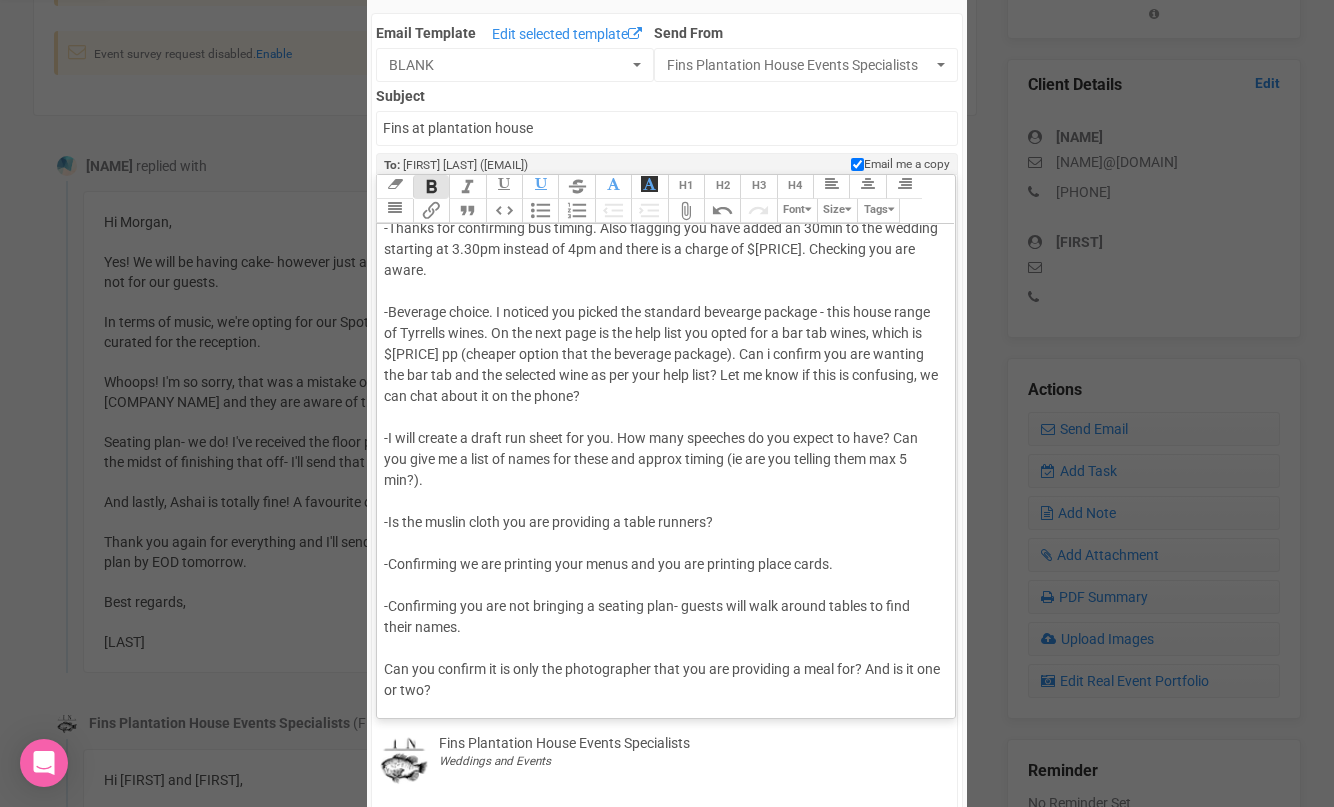 click on "Hi [NAME] Thank you for the updates :) Everything is looking beautiful for your wedding. I'm so excited for you two! <br><br>A few more questions/ thoughts;<br><br>-Your menu might be a little bit light for the 7.5 hr event. Would you like to add a dessert/ gelato bar after dinner/ or a late night snack?<br><br>-Are you brining the cake? Or will it be delivered? Please provide cake company details if it's being delivered so we can contact them for timing. <br><br>-When are you free for the rehearsal? Shall we book it in now? Is Tues [DATE] [MONTH]- a few days prior an option for you? There is weddings the 2 days leading into your wedding. <br><br>-Spotify play list: What is your plan for the cocktail/ canape period out the front? The venue speakers are attached to the building so the music wont be very audible on the front lawn. You could see if the&nbsp; celebrants PA system could remain and you give it back to them? Or bring a PA/ portable speakers and bluetooth your phone? Let me kn..." 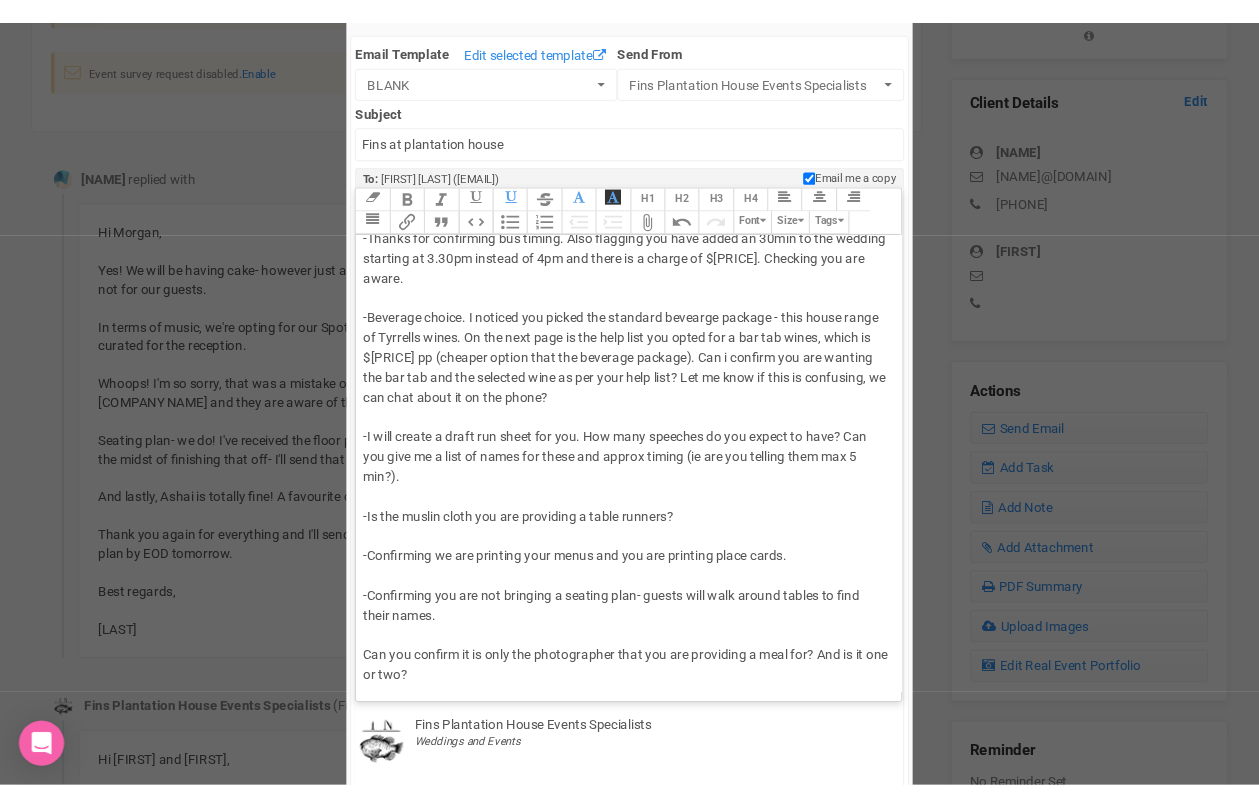scroll, scrollTop: 685, scrollLeft: 0, axis: vertical 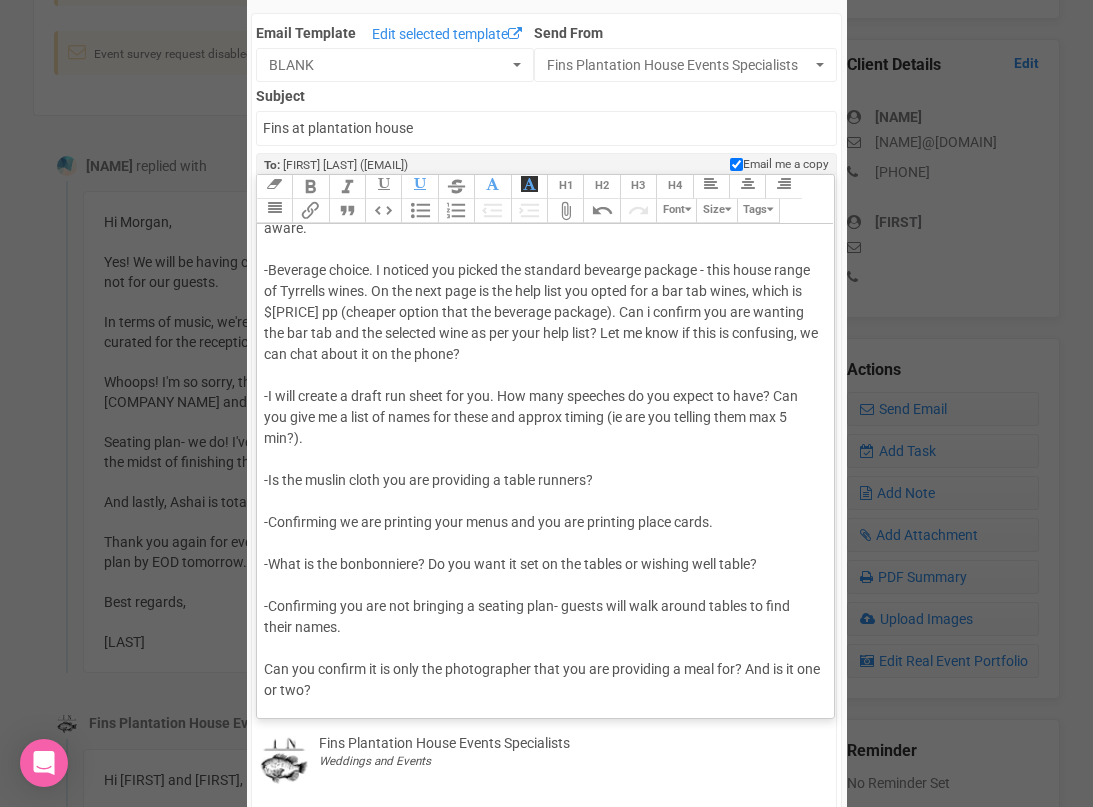 click on "Hi [NAME] Thank you for the updates :) Everything is looking beautiful for your wedding. I'm so excited for you two! <br><br>A few more questions/ thoughts;<br><br>-Your menu might be a little bit light for the 7.5 hr event. Would you like to add a dessert/ gelato bar after dinner/ or a late night snack?<br><br>-Are you brining the cake? Or will it be delivered? Please provide cake company details if it's being delivered so we can contact them for timing. <br><br>-When are you free for the rehearsal? Shall we book it in now? Is Tues [DATE] [MONTH]- a few days prior an option for you? There is weddings the 2 days leading into your wedding. <br><br>-Spotify play list: What is your plan for the cocktail/ canape period out the front? The venue speakers are attached to the building so the music wont be very audible on the front lawn. You could see if the&nbsp; celebrants PA system could remain and you give it back to them? Or bring a PA/ portable speakers and bluetooth your phone? Let me kn..." 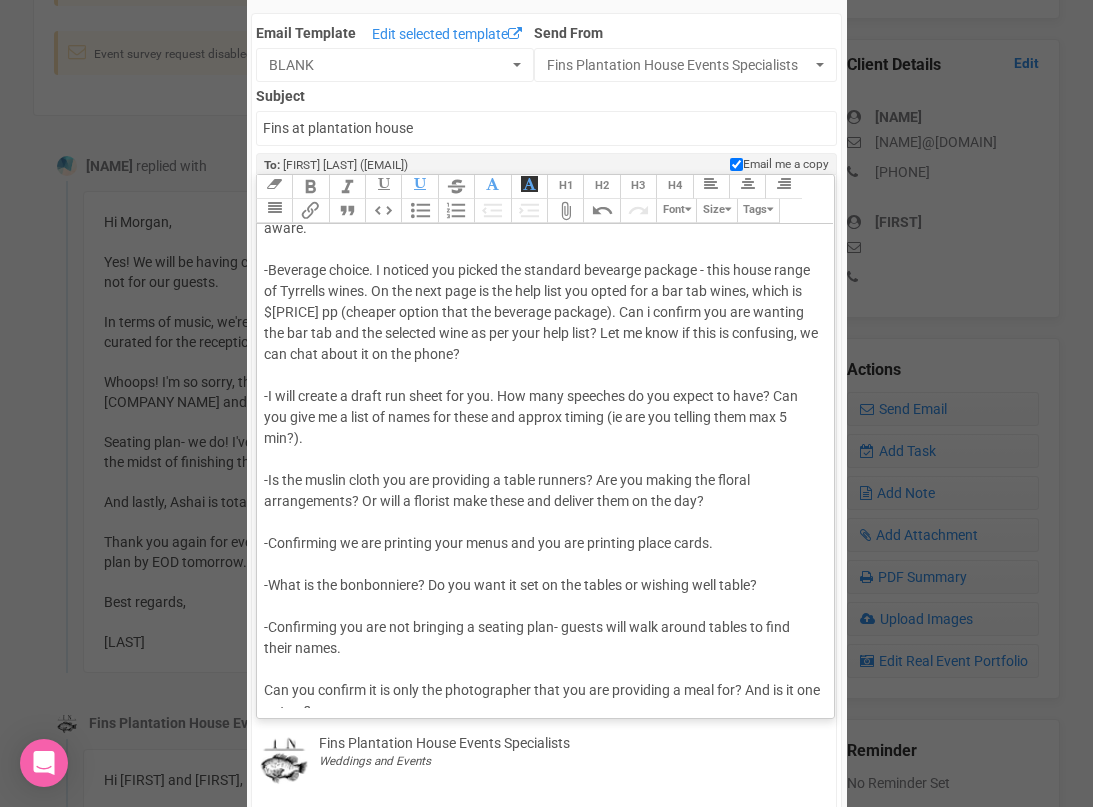 scroll, scrollTop: 727, scrollLeft: 0, axis: vertical 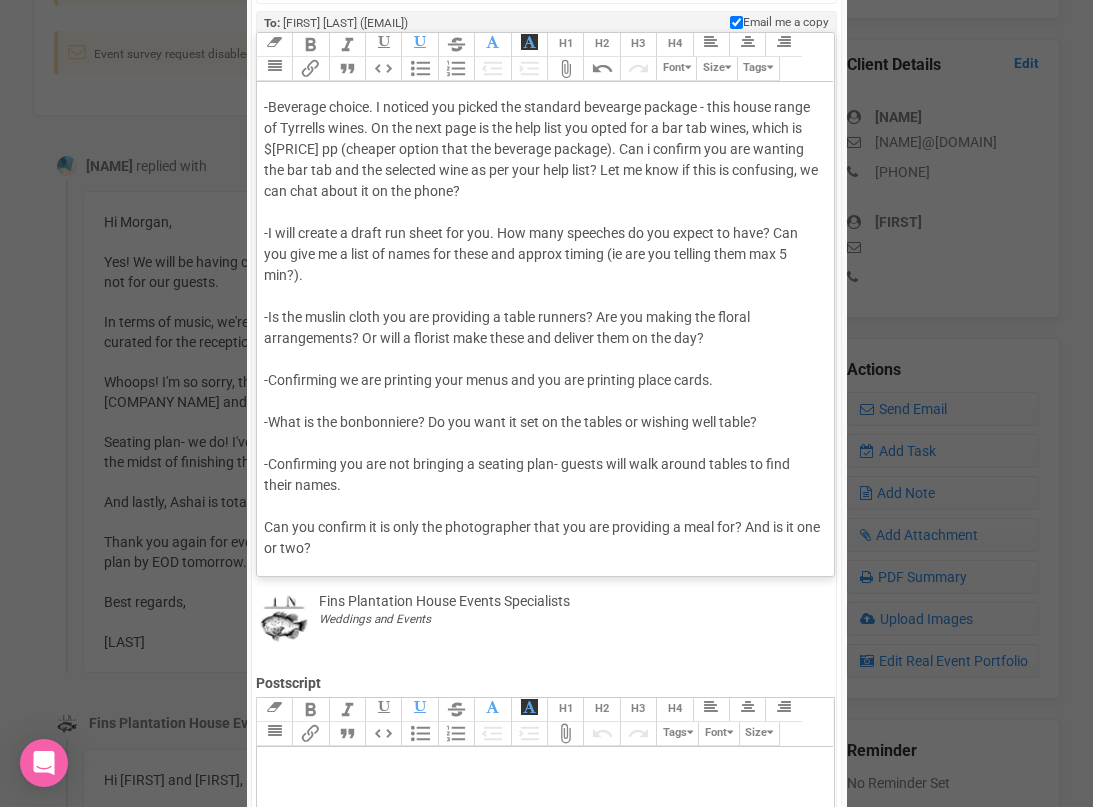 click on "Hi [PERSON] Thank you for the updates :) Everything is looking beautiful for your wedding. I'm so excited for you two! A few more questions/ thoughts; -Your menu might be a little bit light for the 7.5 hr event. Would you like to add a dessert/ gelato bar after dinner/ or a late night snack? -Are you brining the cake? Or will it be delivered? Please provide cake company details if it's being delivered so we can contact them for timing. -When are you free for the rehearsal? Shall we book it in now? Is Tues [DATE] [MONTH]- a few days prior an option for you? There is weddings the 2 days leading into your wedding. -Spotify play list: What is your plan for the cocktail/ canape period out the front? The venue speakers are attached to the building so the music wont be very audible on the front lawn. You could see if the celebrants PA system could remain and you give it back to them? Or bring a PA/ portable speakers and bluetooth your phone? Let me know. -Is the muslin cloth you are providing a table runner? -" 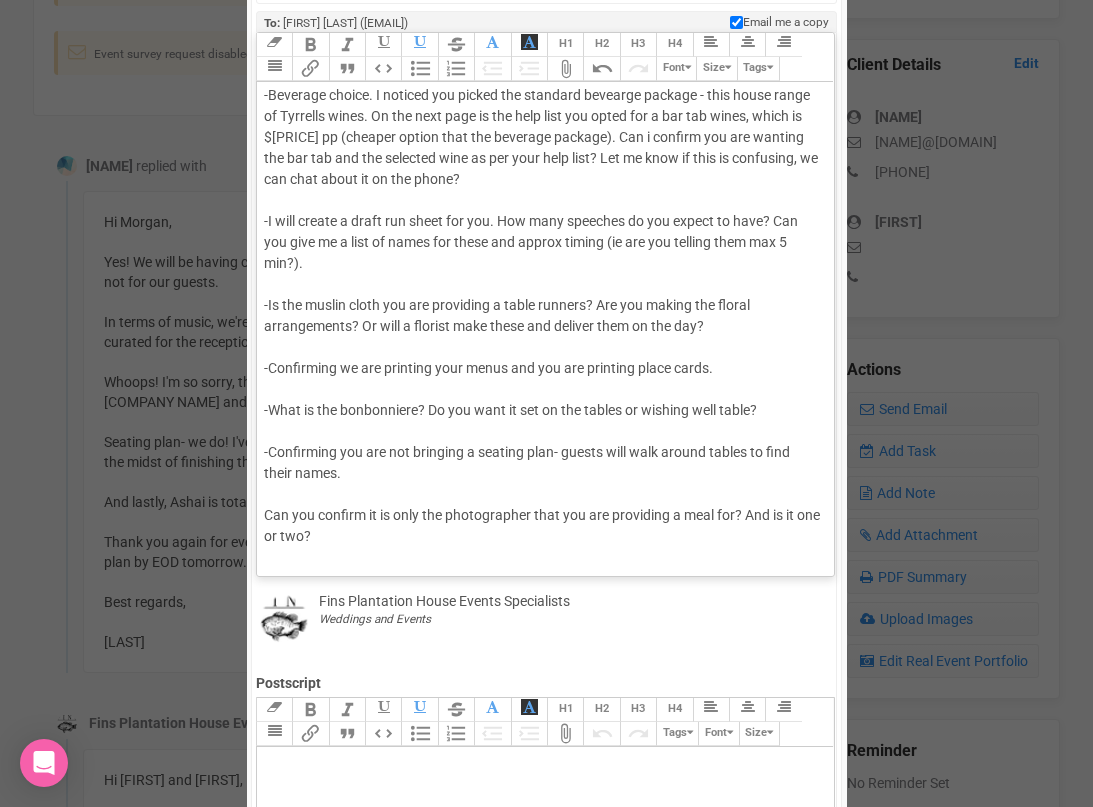 paste on "Let me know if you would like to arrange a little meeting or phone chat at any stage to go through any of these finer details of the help list?nbsp; &nbsp;" 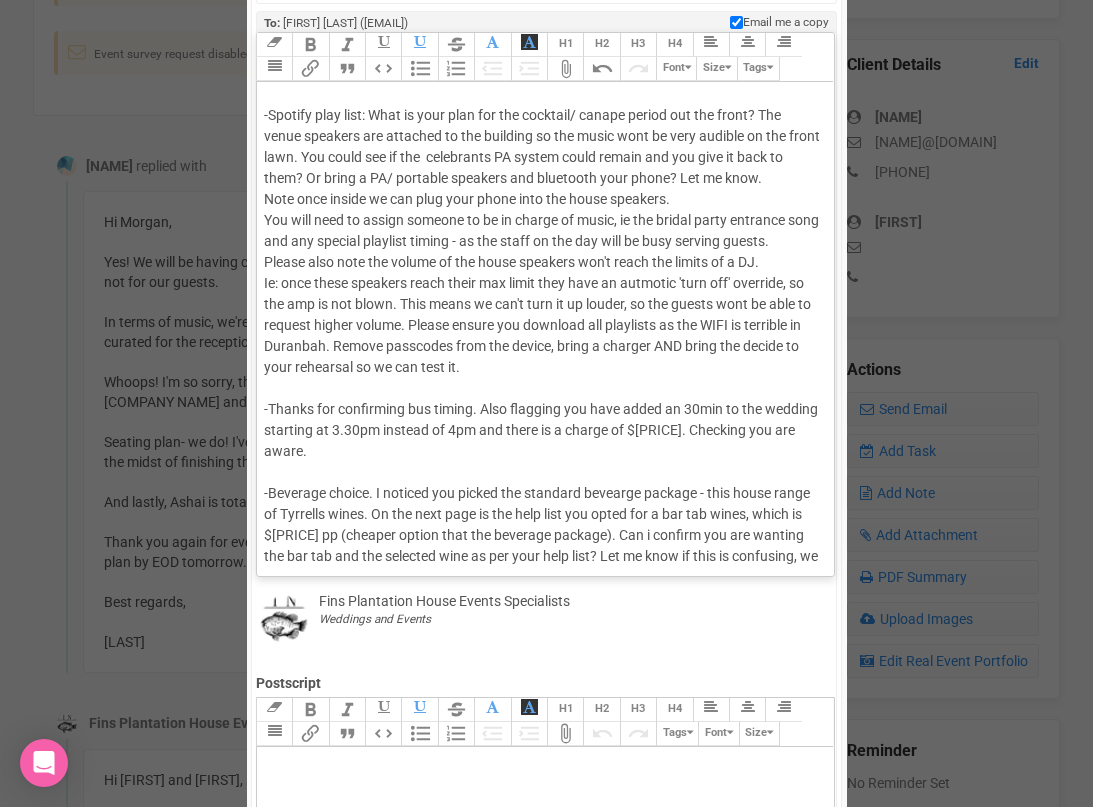 scroll, scrollTop: 769, scrollLeft: 0, axis: vertical 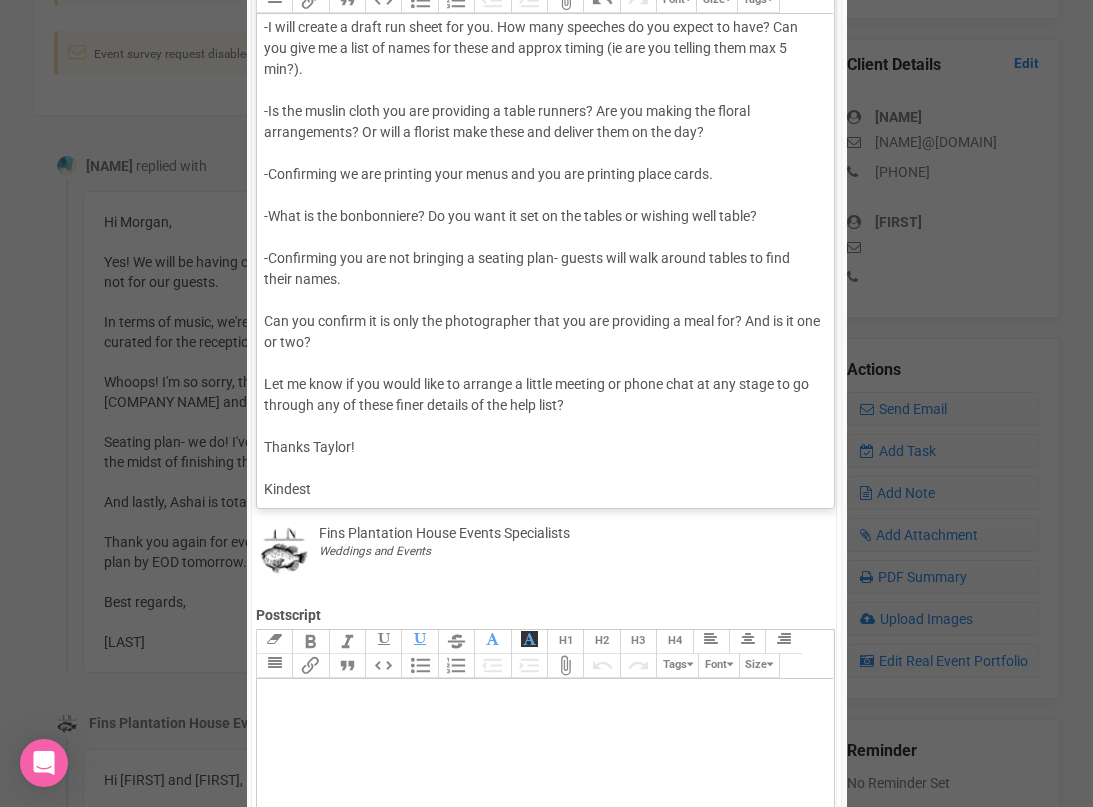 type on "<div>Hi [NAME] <br><br>Thank you for the updates :)<br><br>Everything is looking beautiful for your wedding. I'm so excited for you two!&nbsp; <br><br>A few more questions/ thoughts;<br><br>-Your menu might be a little bit light for the 7.5 hr event. Would you like to add a dessert/ gelato bar after dinner/ or a late night snack?<br><br>-Are you brining the cake? Or will it be delivered? Please provide cake company details if it's being delivered so we can contact them for timing. <br><br>-When are you free for the rehearsal? Shall we book it in now? Is Tues [DATE] [MONTH]- a few days prior an option for you? There is weddings the 2 days leading into your wedding. <br><br>-Spotify play list: What is your plan for the cocktail/ canape period out the front? The venue speakers are attached to the building so the music wont be very audible on the front lawn. You could see if the&nbsp; celebrants PA system could remain and you give it back to them? Or bring a PA/ portable speakers and bluetooth your phone? Let me kn..." 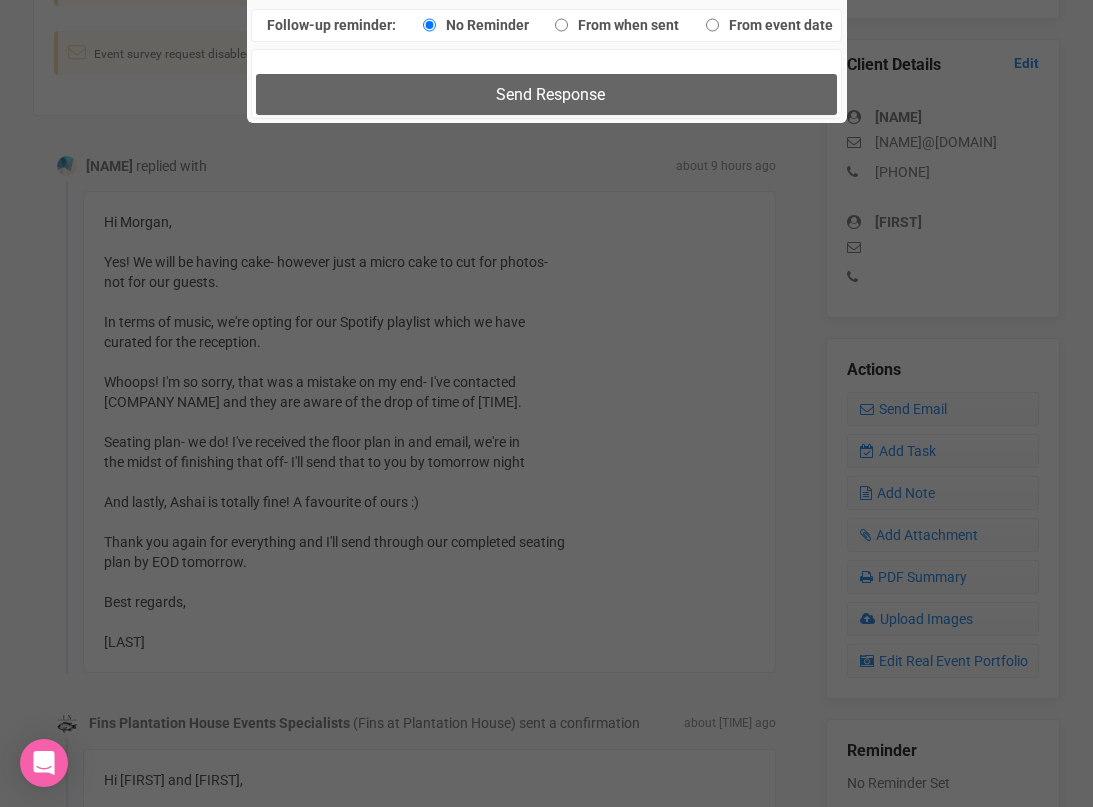 scroll, scrollTop: 1659, scrollLeft: 0, axis: vertical 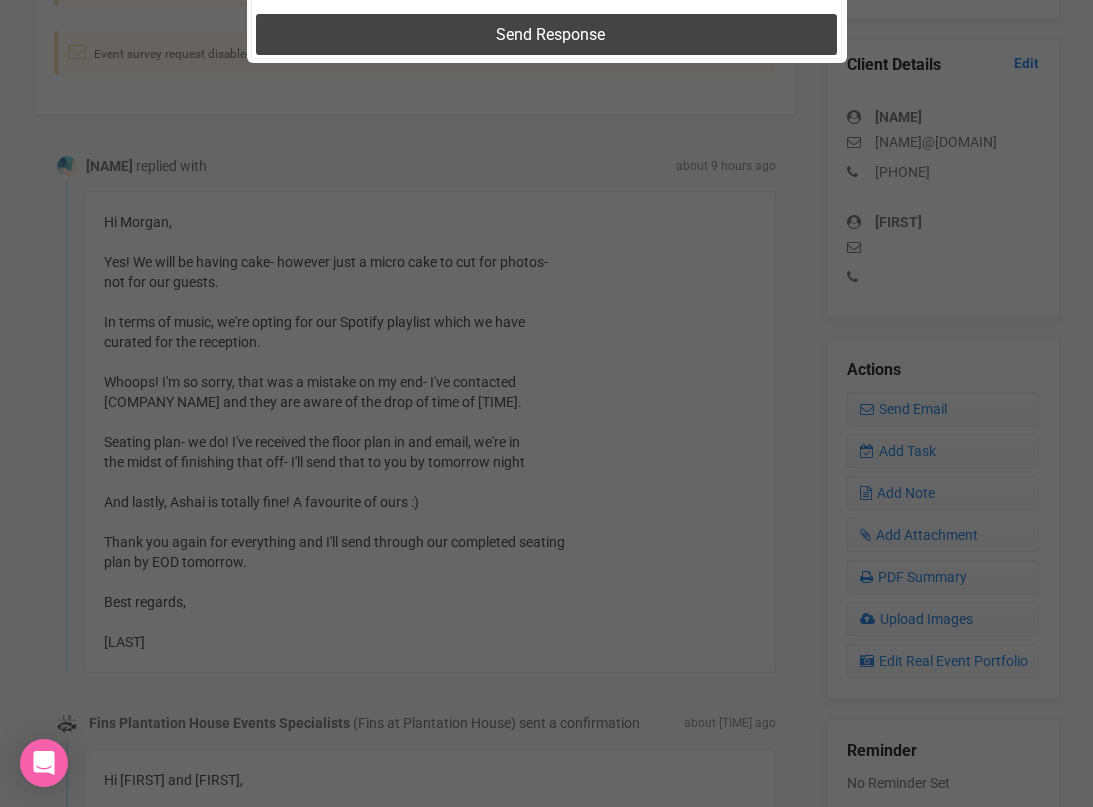 click on "Send Response" at bounding box center [546, 34] 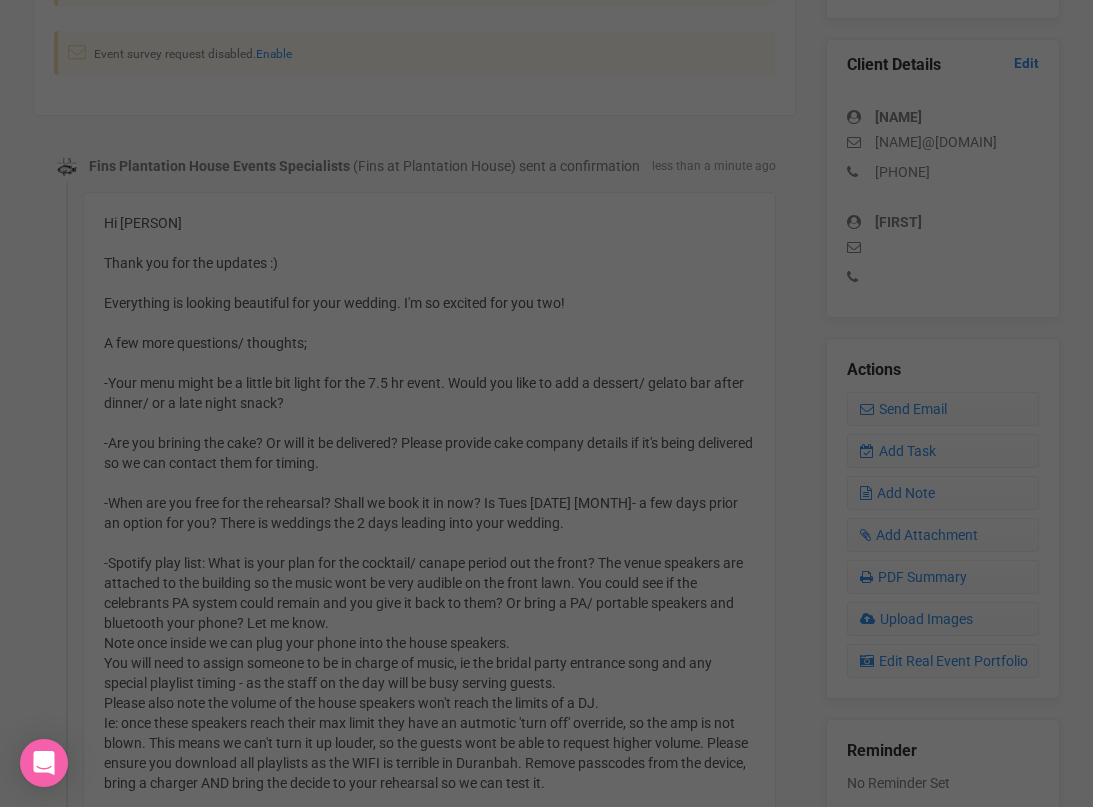 scroll, scrollTop: 0, scrollLeft: 0, axis: both 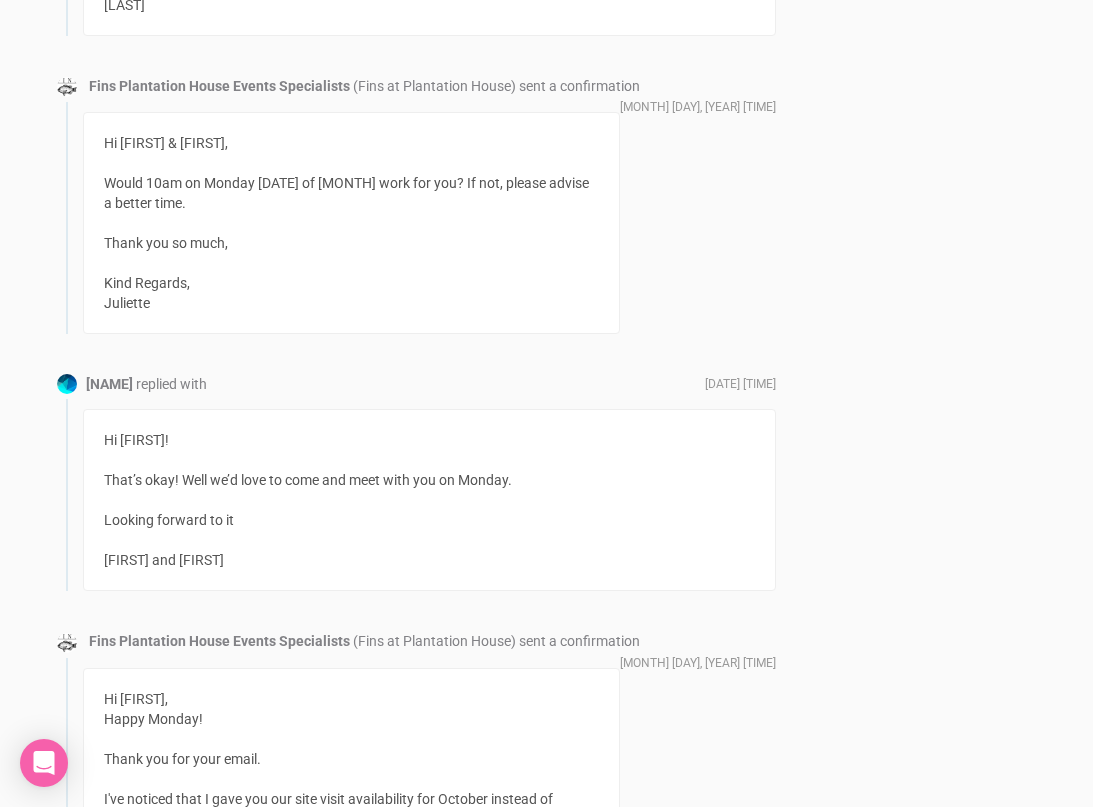 click on "Load More" at bounding box center [414, 1067] 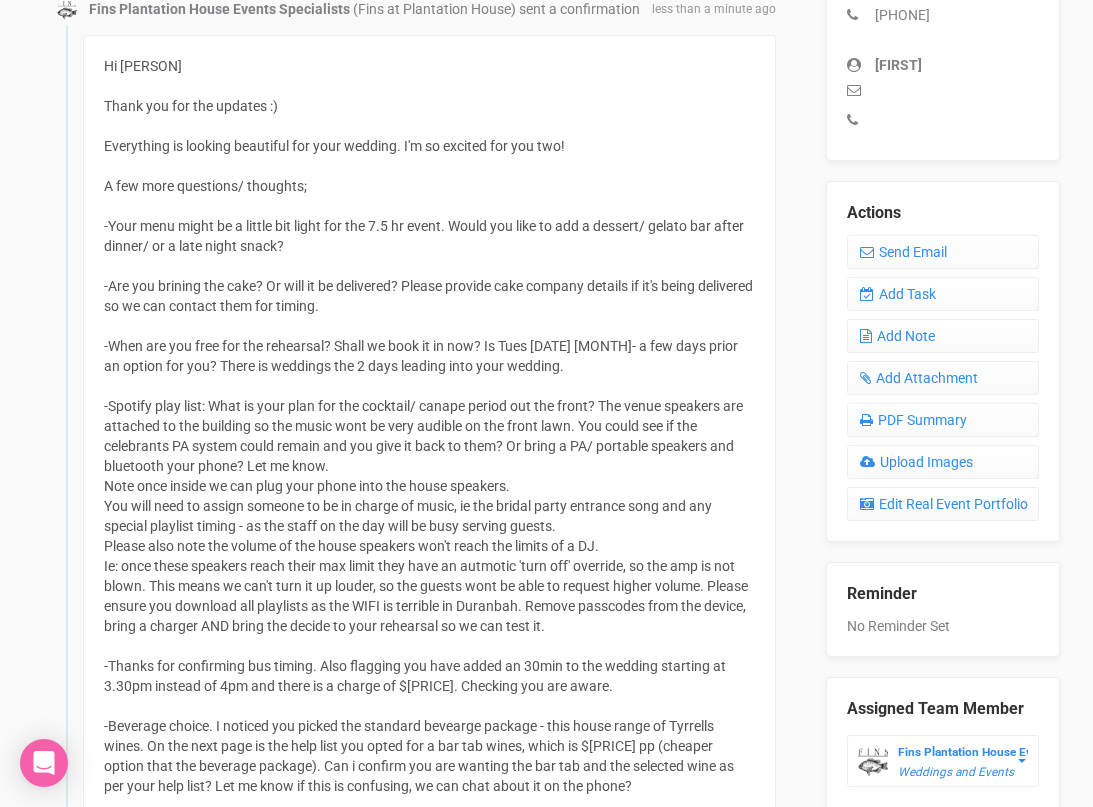 scroll, scrollTop: 0, scrollLeft: 0, axis: both 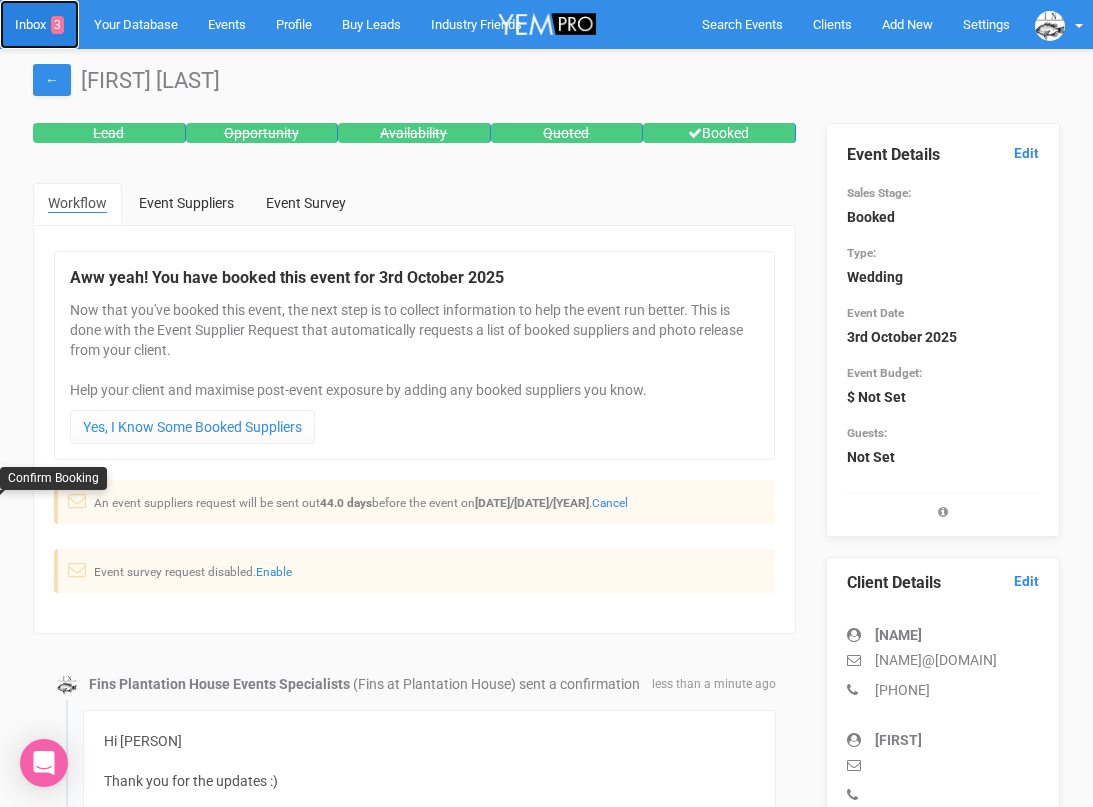click on "Inbox  3" at bounding box center (39, 24) 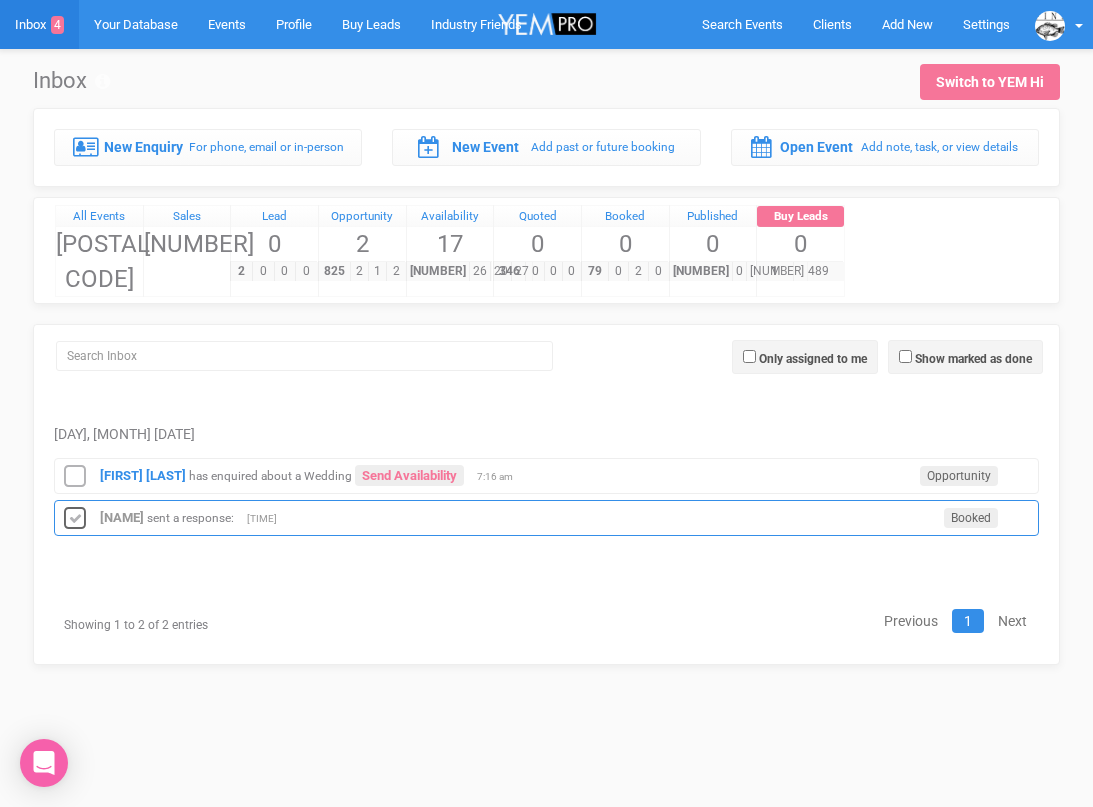 click at bounding box center (75, 519) 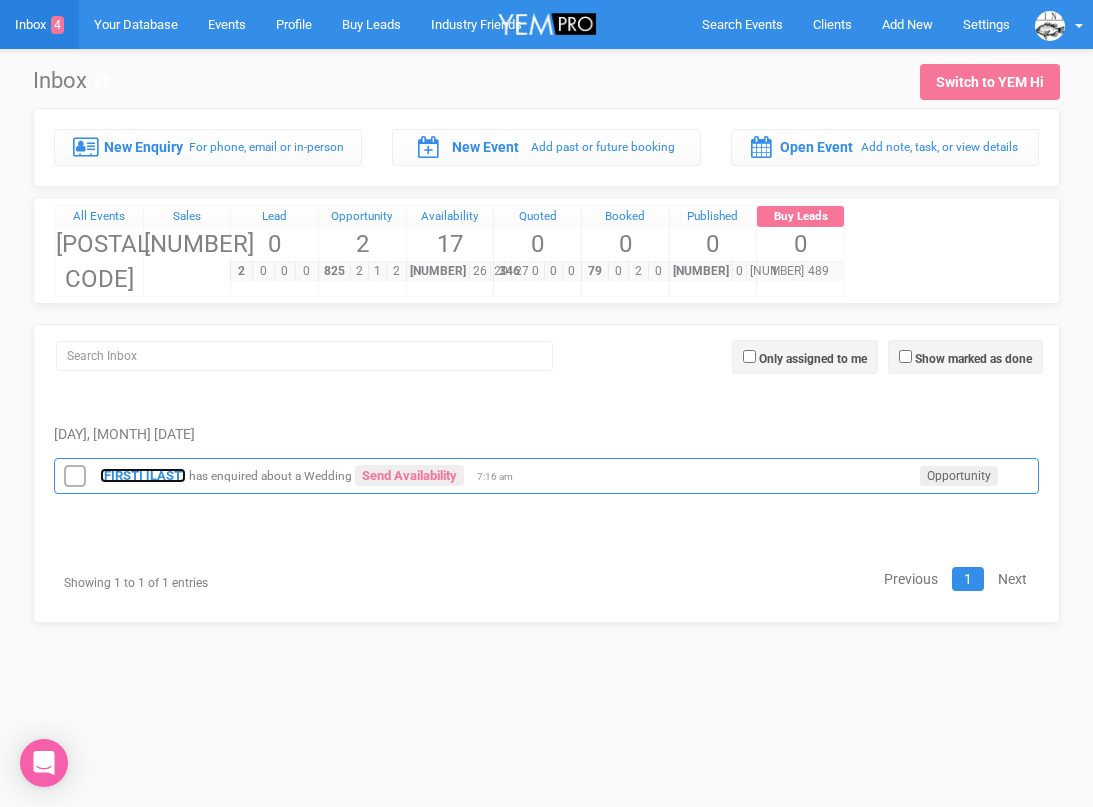 click on "[FIRST] [LAST]" at bounding box center [143, 475] 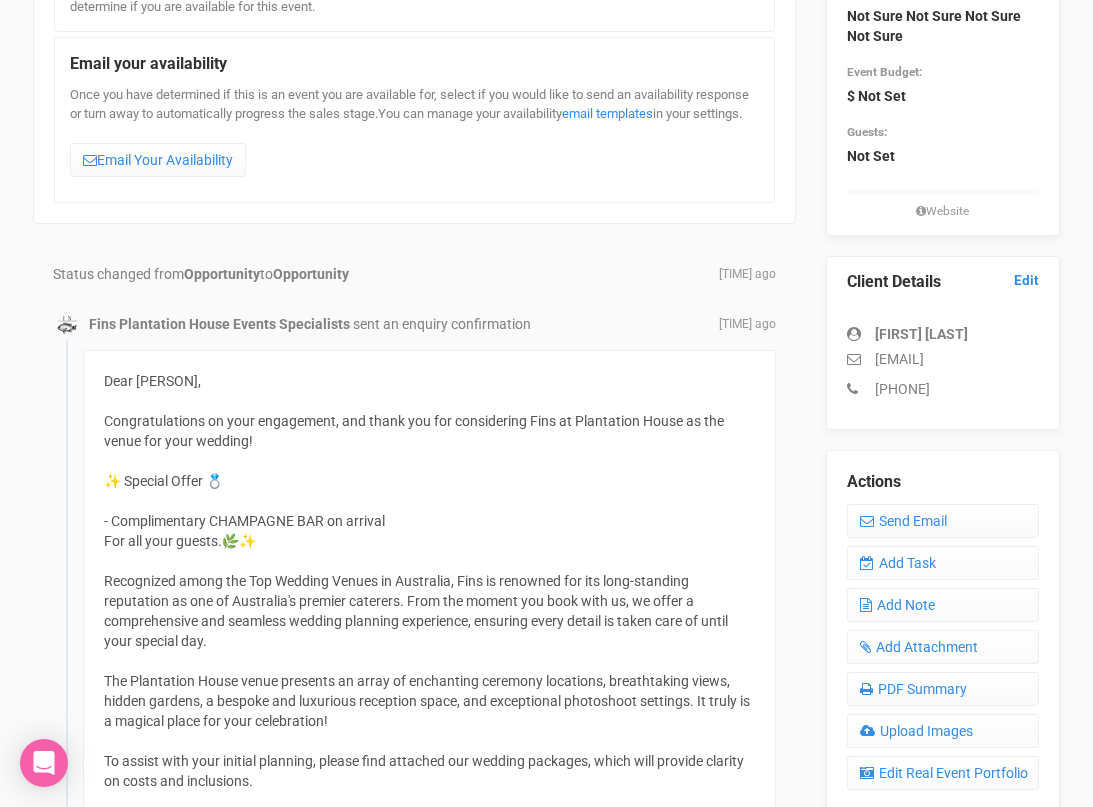 scroll, scrollTop: 217, scrollLeft: 0, axis: vertical 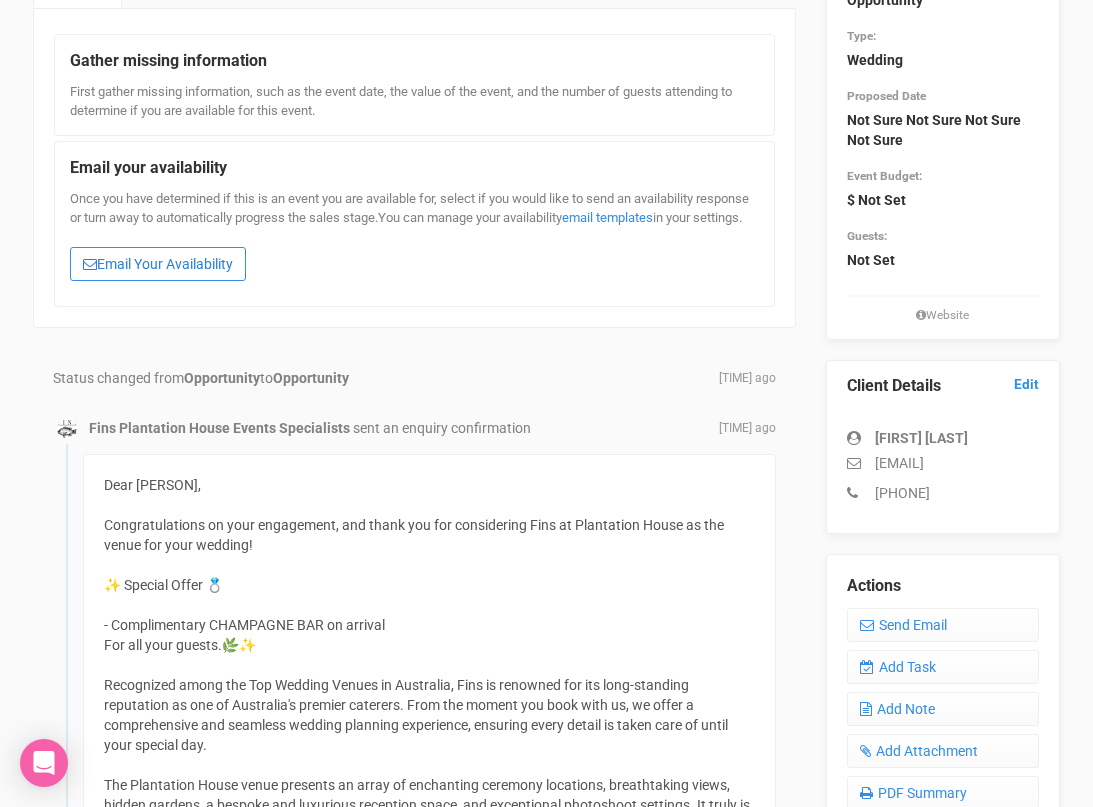click on "Email Your Availability" at bounding box center [158, 264] 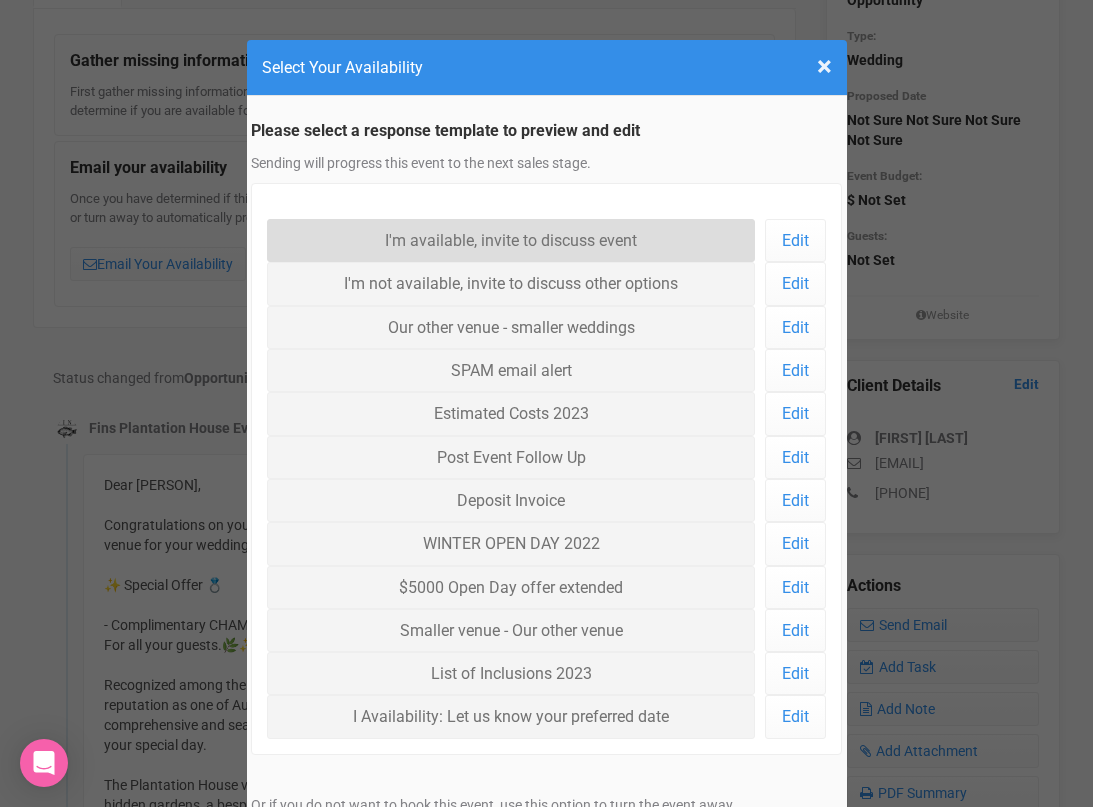click on "I'm available, invite to discuss event" at bounding box center [511, 240] 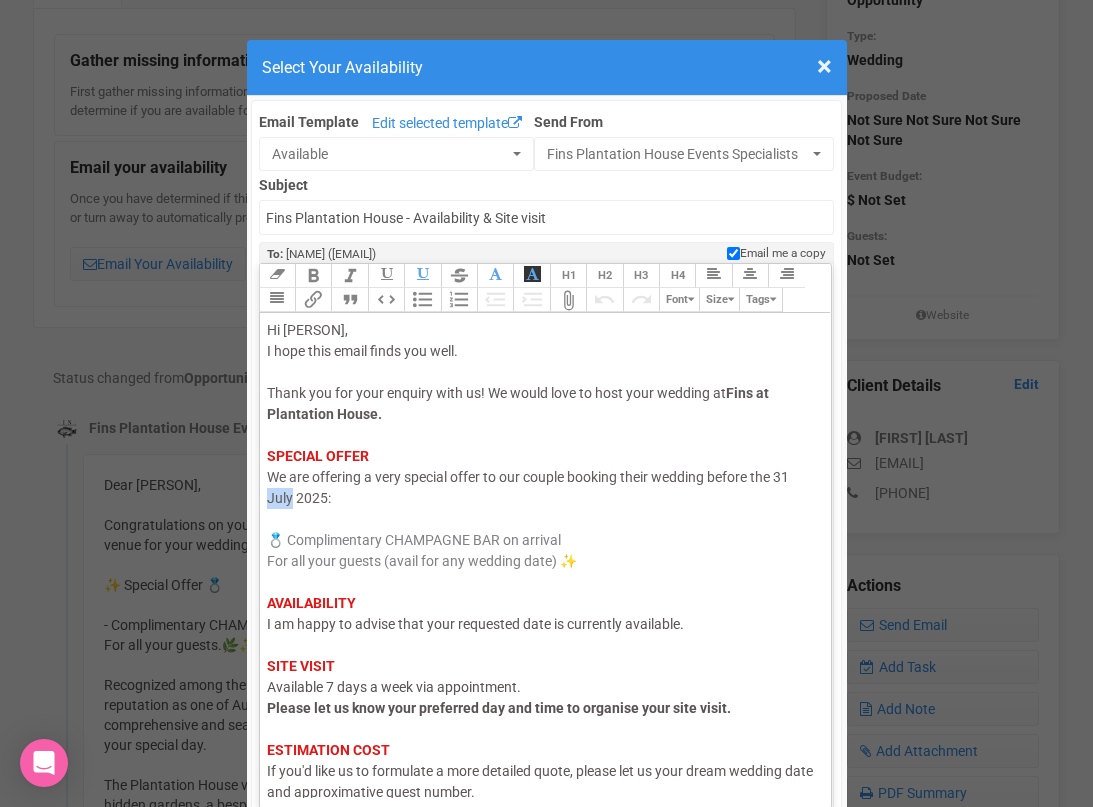 drag, startPoint x: 292, startPoint y: 503, endPoint x: 268, endPoint y: 503, distance: 24 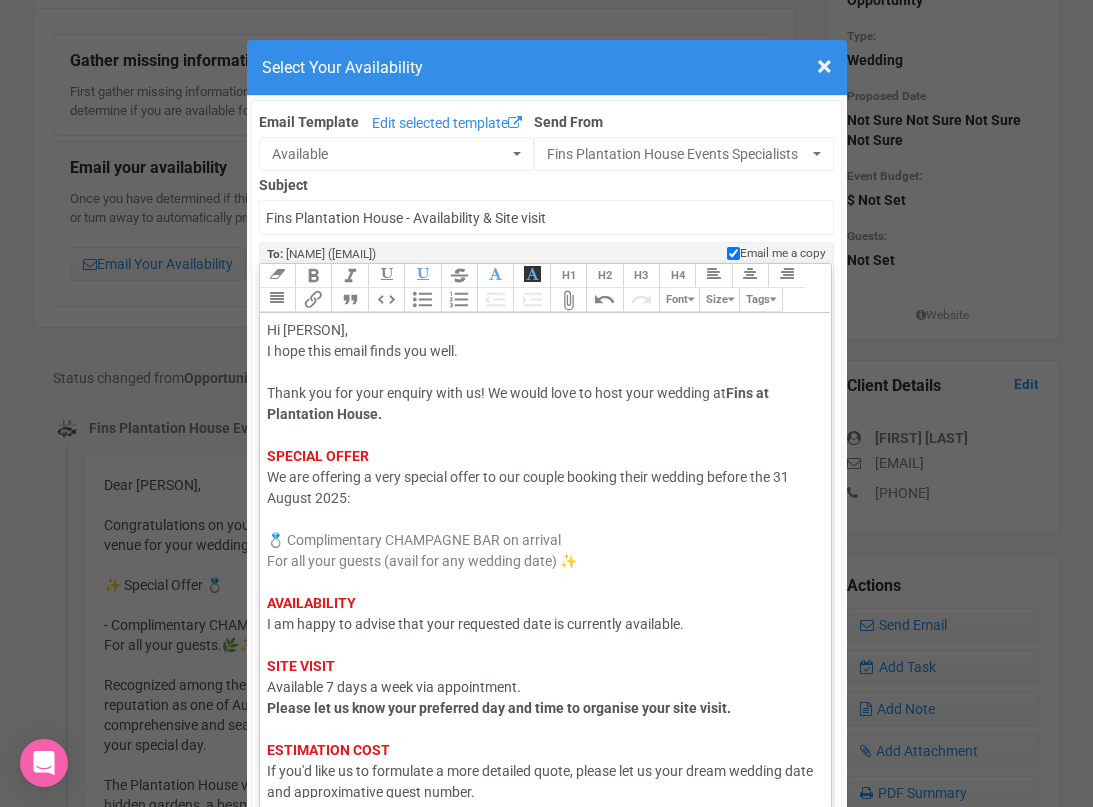 click on "I am happy to advise that your requested date is currently available." 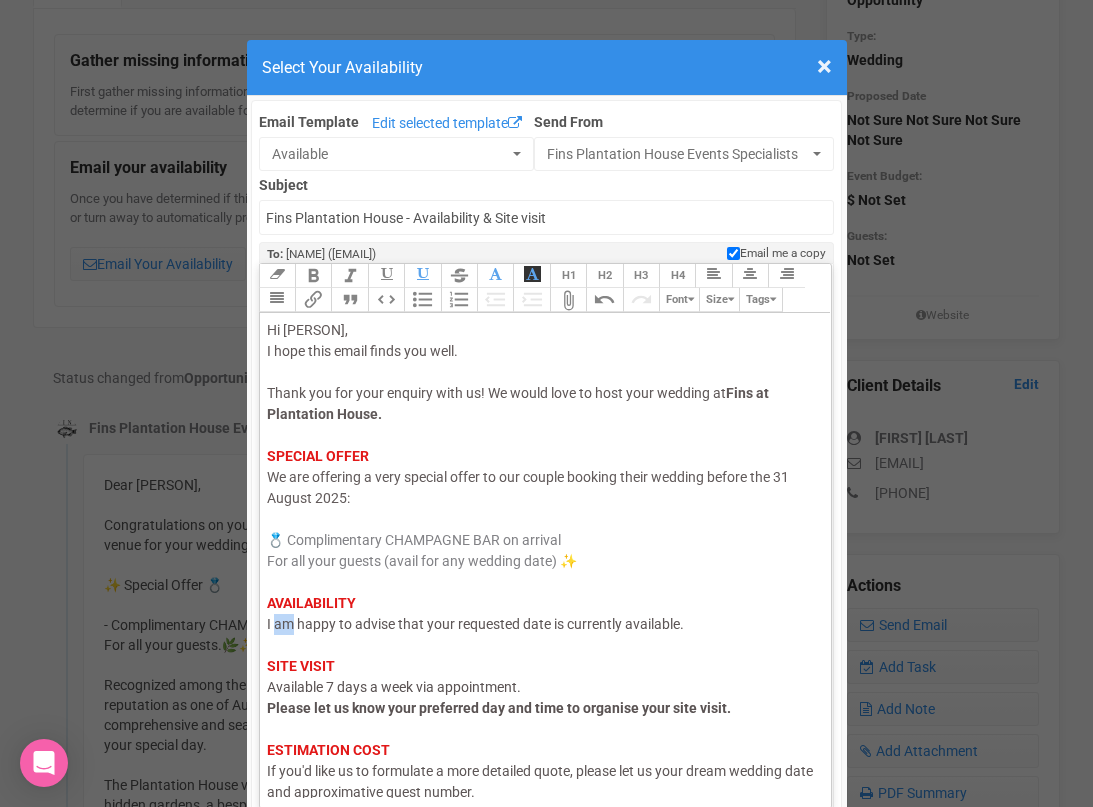 click on "I am happy to advise that your requested date is currently available." 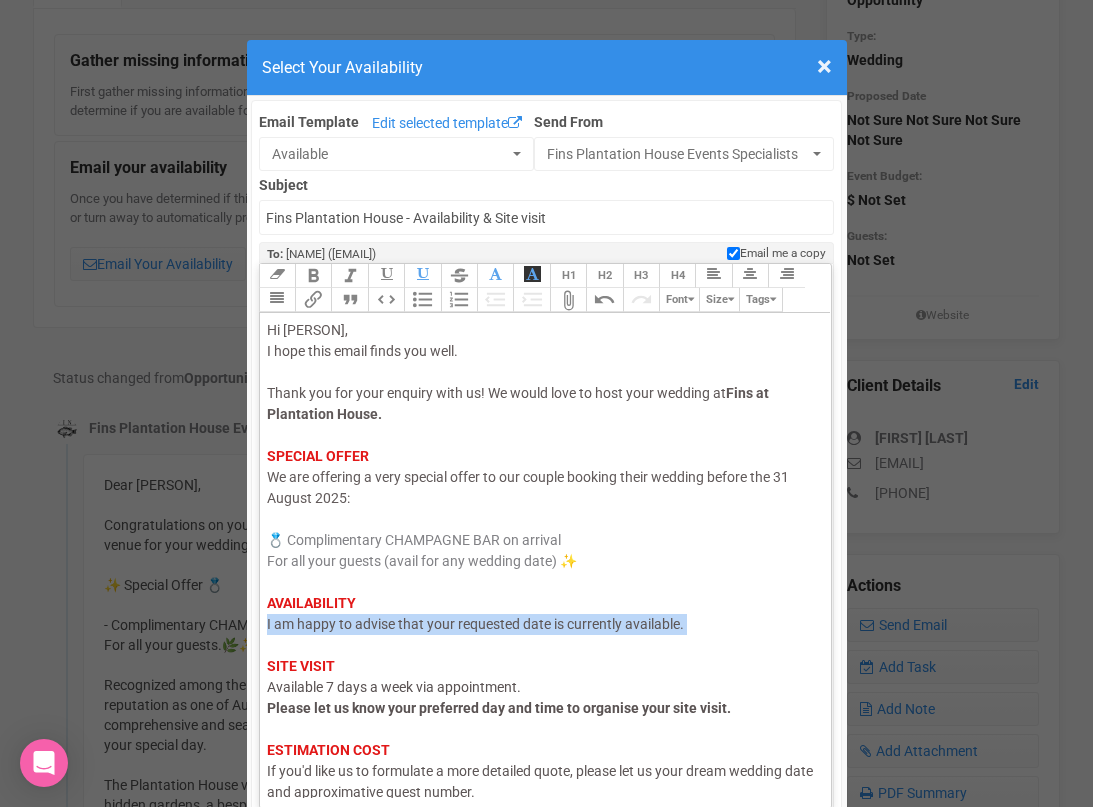 click on "I am happy to advise that your requested date is currently available." 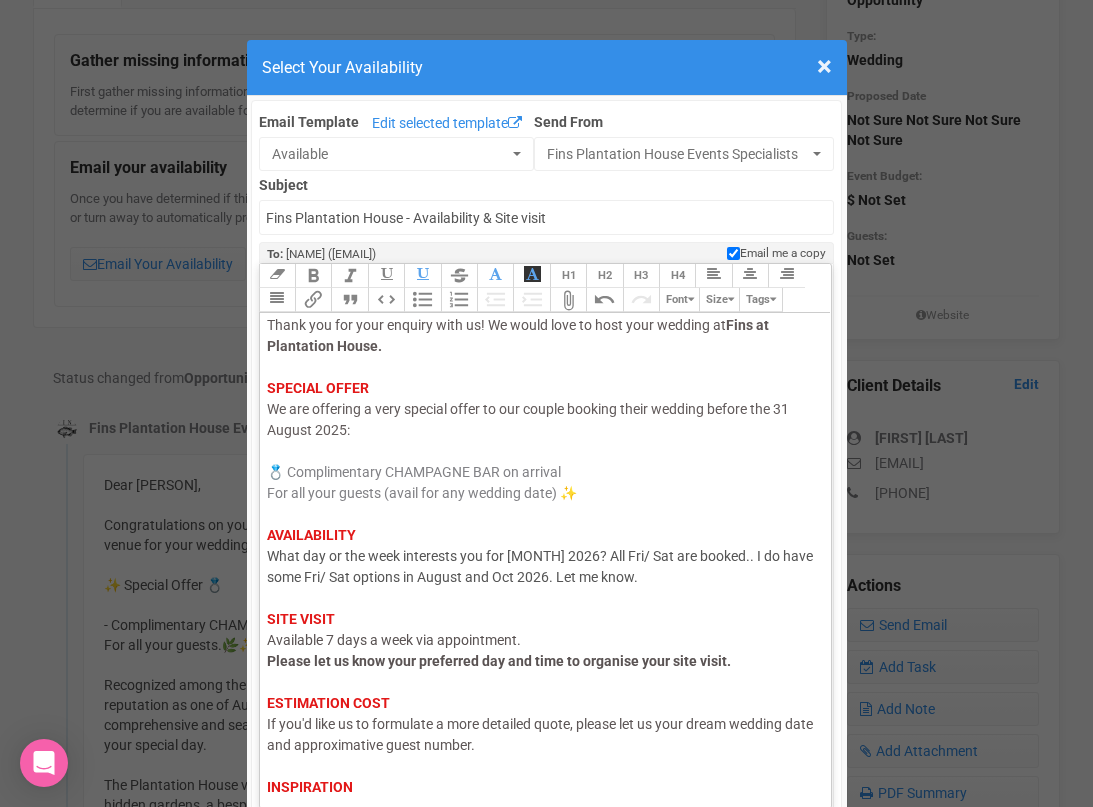 scroll, scrollTop: 139, scrollLeft: 0, axis: vertical 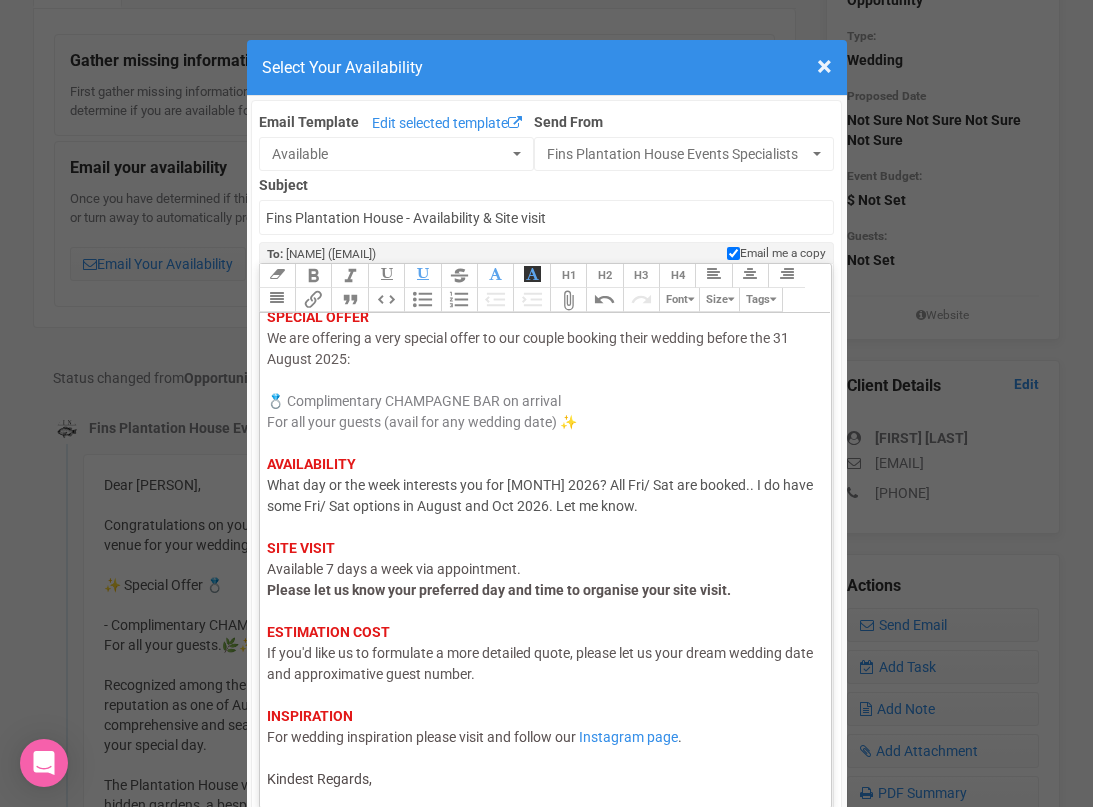 click on "Hi [NAME], I hope this email finds you well. Thank you for your enquiry with us! We would love to host your wedding at Fins at Plantation House. SPECIAL OFFER We are offering a very special offer to our couple booking their wedding before the [DATE] [MONTH] [YEAR]: 💍 Complimentary CHAMPAGNE BAR on arrival For all your guests (avail for any wedding date) ✨ AVAILABILITY What day or the week interests you for [MONTH] [YEAR]? All Fri/ Sat are booked.. I do have some Fri/ Sat options in August and Oct 2026. Let me know. SITE VISIT Available 7 days a week via appointment. Please let us know your preferred day and time to organise your site visit. ESTIMATION COST If you'd like us to formulate a more detailed quote, please let us your dream wedding date and approximative guest number. INSPIRATION For wedding inspiration please visit and follow our Instagram page . Kindest Regards," 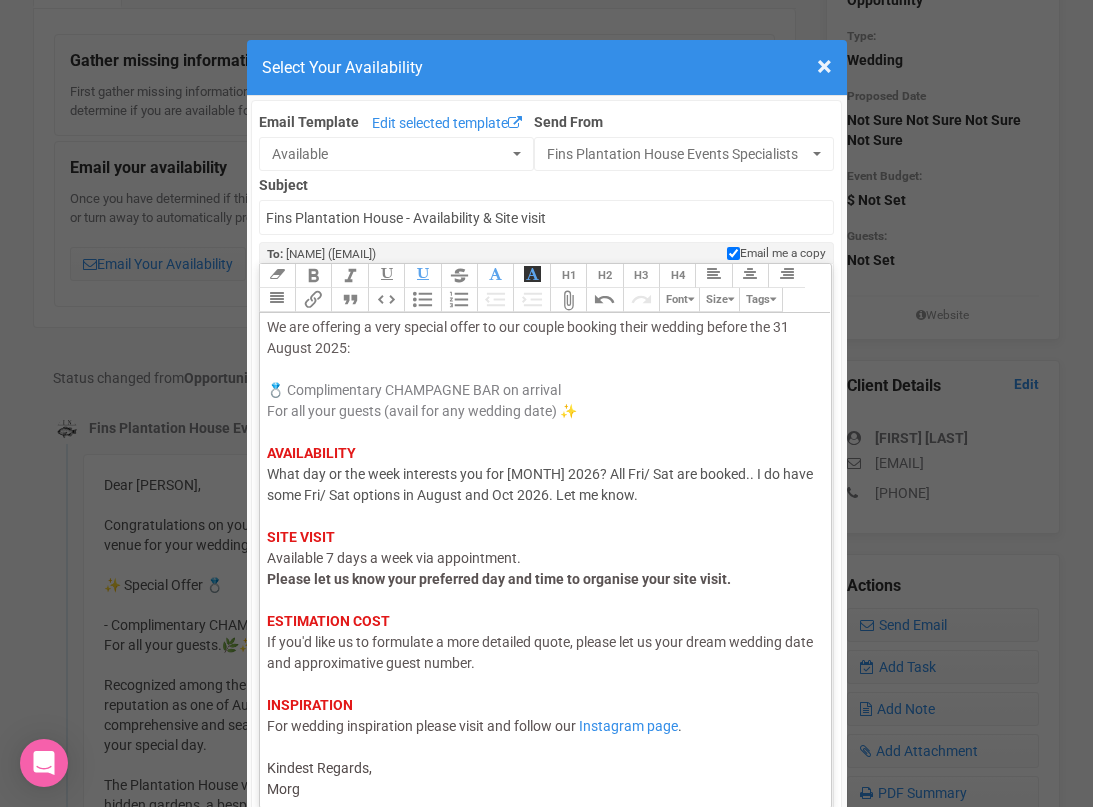 type on "<div><span style="color: rgb(95, 88, 88);">Hi [FIRST],</span><br><span style="color: rgb(95, 88, 88);">I hope this email finds you well.</span><br><br><span style="color: rgb(95, 88, 88);">Thank you for your enquiry with us! We would love to host your wedding at </span><strong style="color: rgb(95, 88, 88);">Fins at Plantation House.</strong> <br> <br><strong style="background-color: rgb(255, 255, 255); font-family: Roboto, Helvetica, Arial, sans-serif; font-size: 14px; color: rgb(226, 24, 24); text-decoration-color: initial;">SPECIAL OFFER</strong><br><span style="background-color: rgb(255, 255, 255); font-family: Roboto, Helvetica, Arial, sans-serif; font-size: 14px; color: rgb(98, 91, 91); text-decoration-color: initial;">We are offering a very special offer to our couple booking their wedding before the 31 August 2025:</span><br><br><span style="background-color: rgb(255, 255, 255); font-family: Roboto, Helvetica, Arial, sans-serif; font-size: 14px; color: rgb(130, 130, 134); text-decoration-color: initi..." 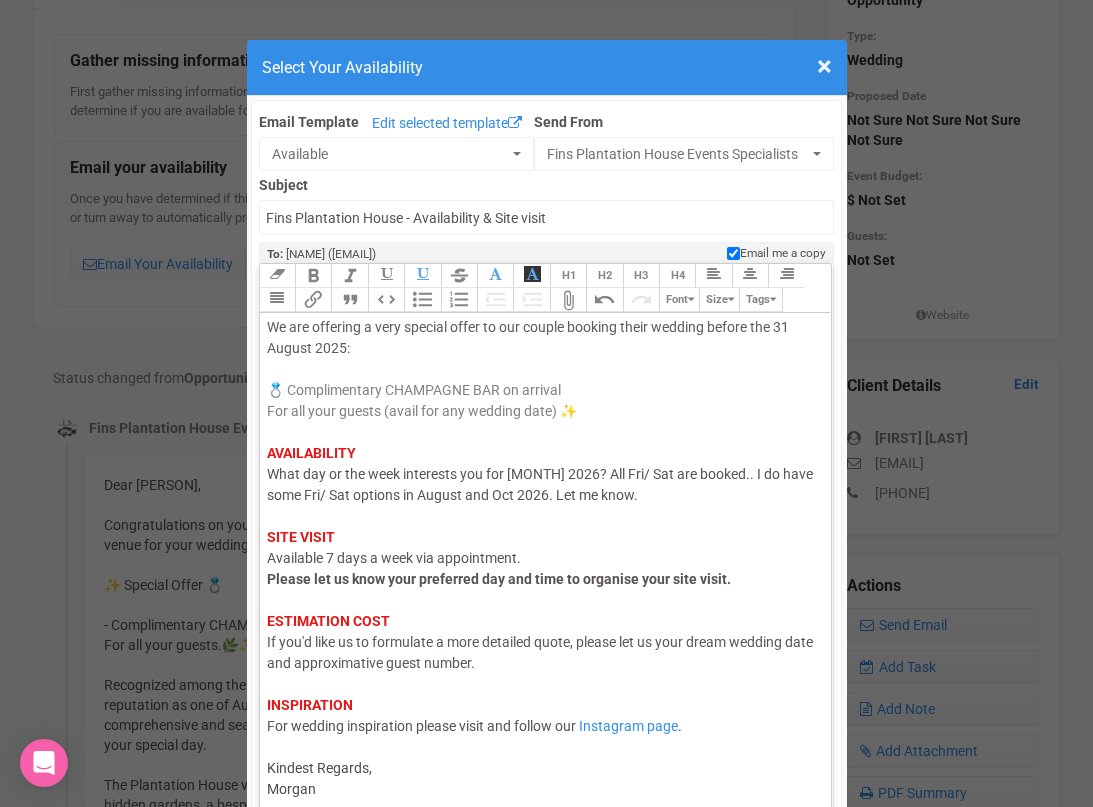 scroll, scrollTop: 160, scrollLeft: 0, axis: vertical 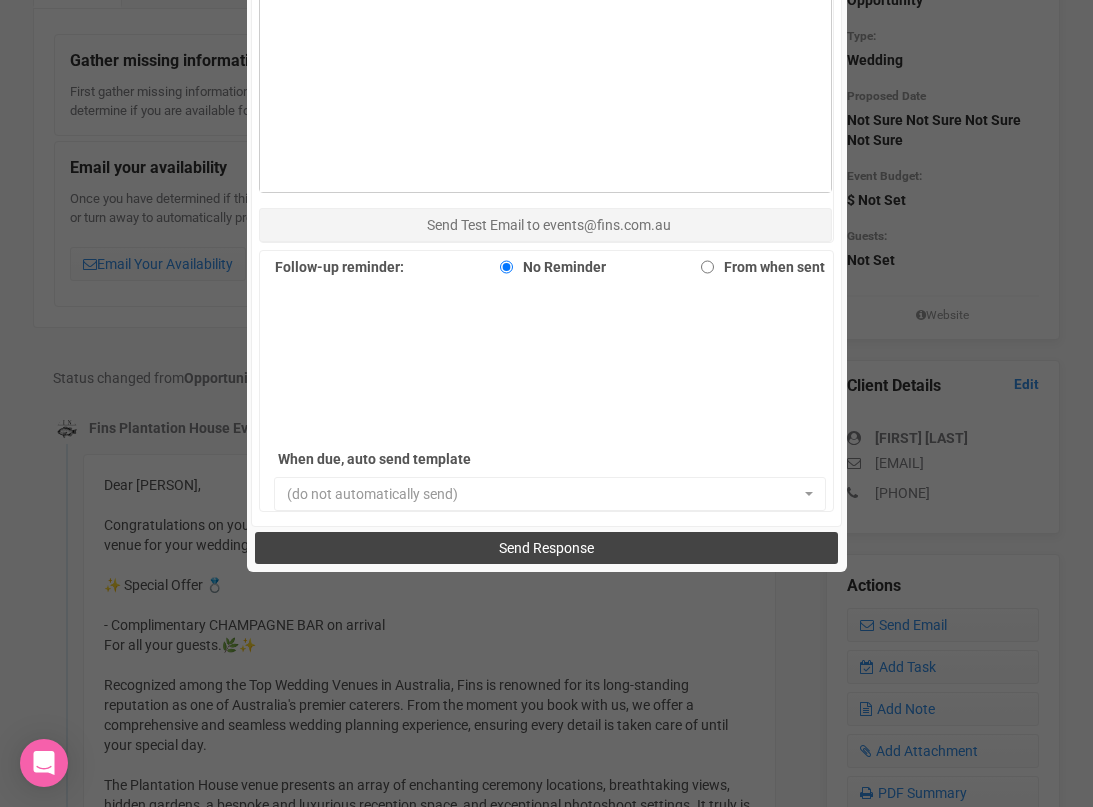 click on "Send Response" at bounding box center [546, 548] 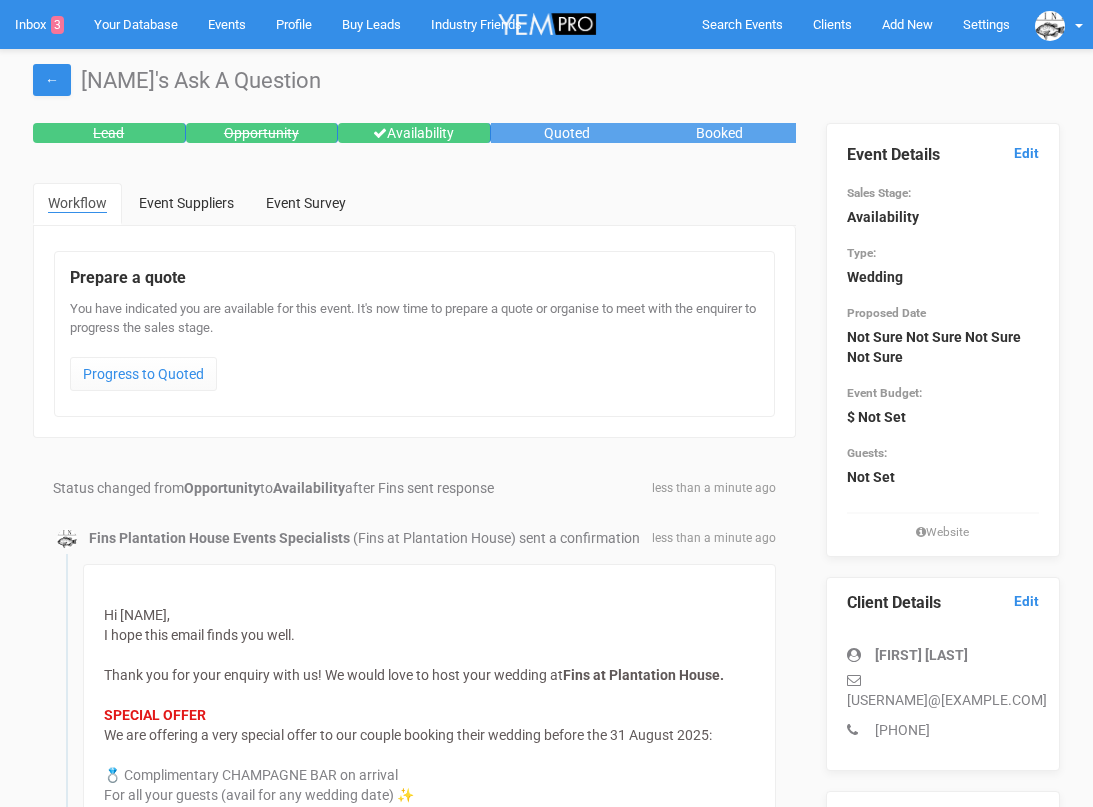 scroll, scrollTop: 0, scrollLeft: 0, axis: both 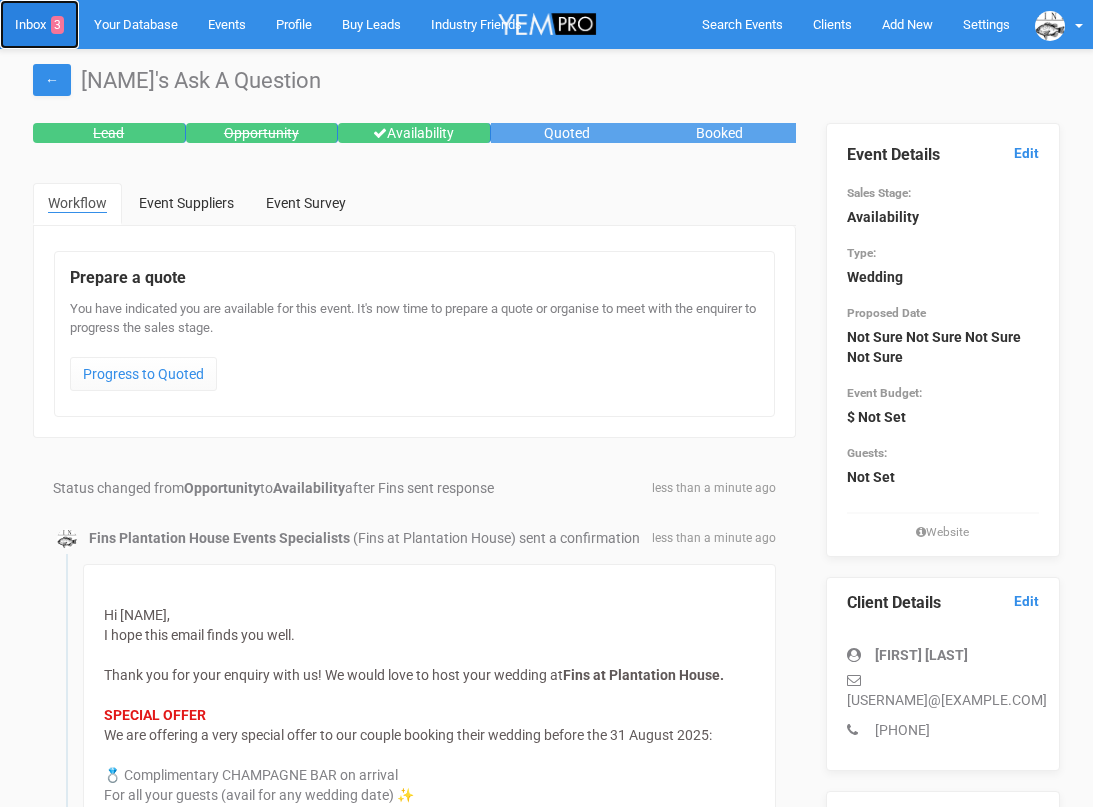 click on "Inbox  3" at bounding box center (39, 24) 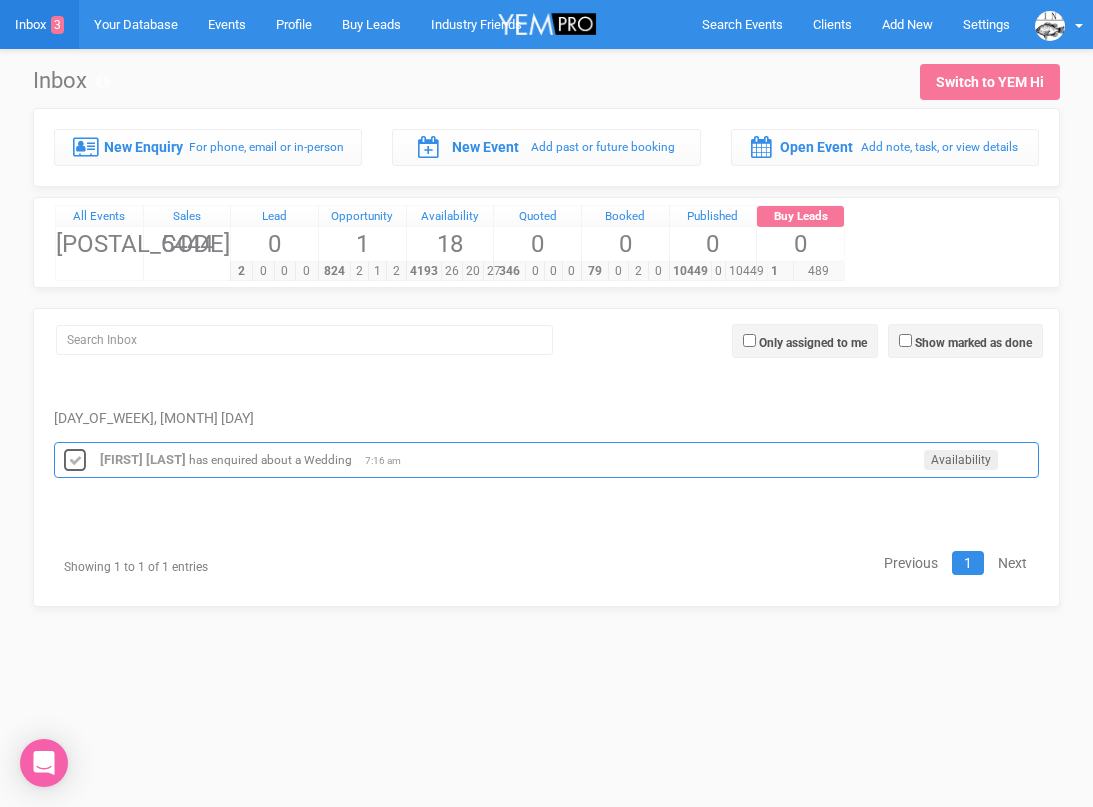 click at bounding box center [75, 461] 